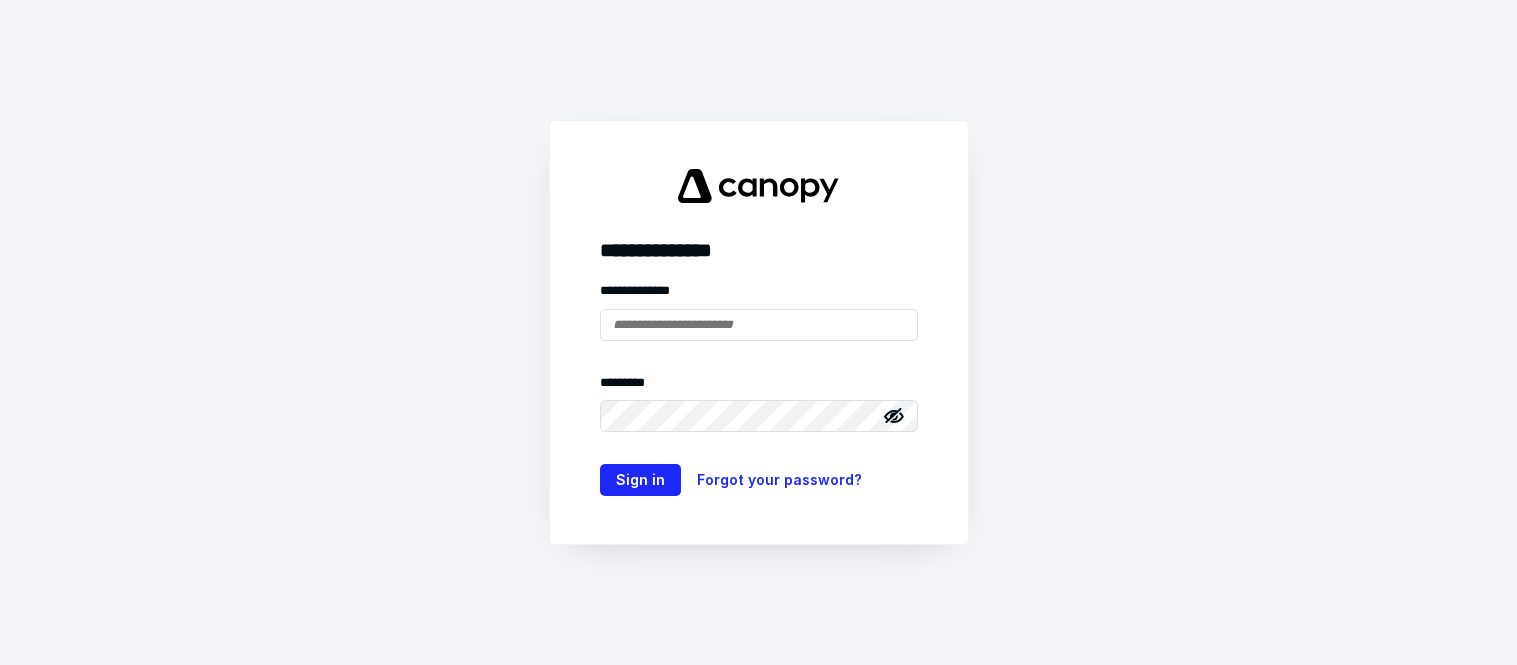 scroll, scrollTop: 0, scrollLeft: 0, axis: both 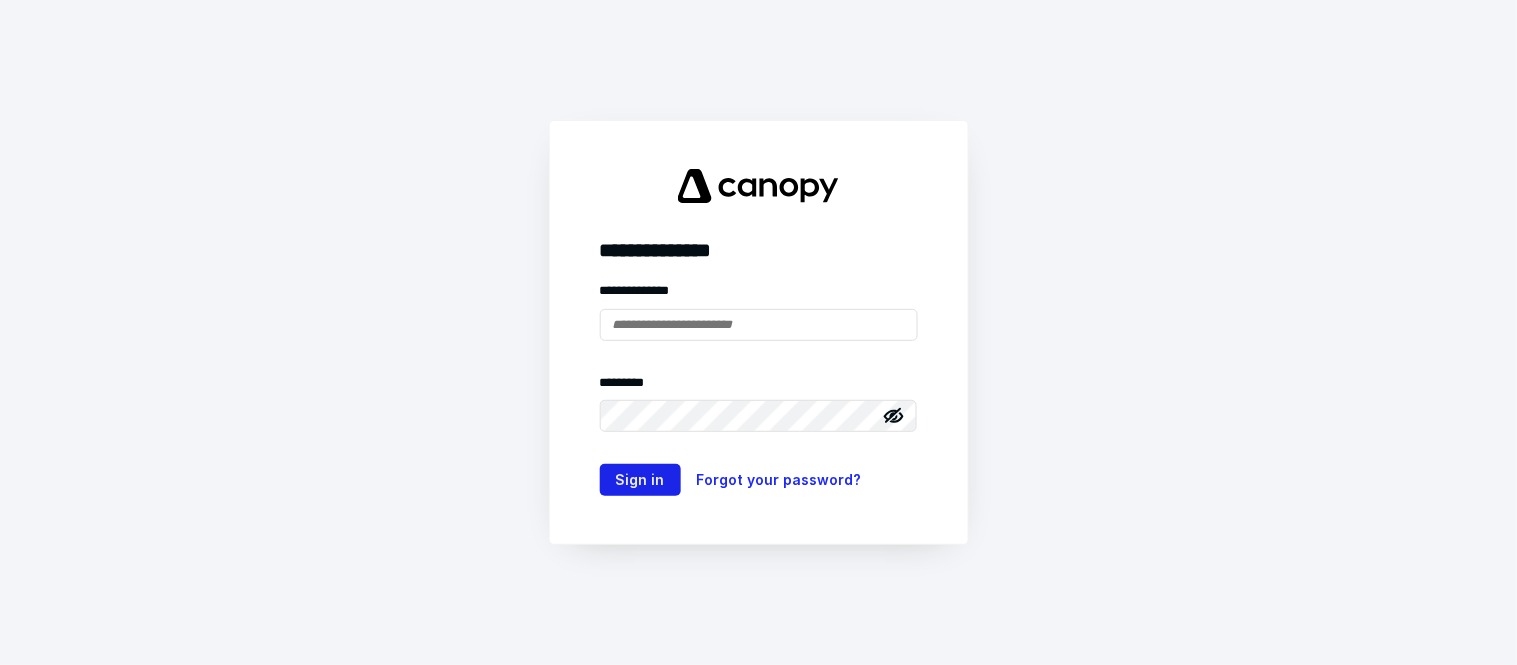 type on "**********" 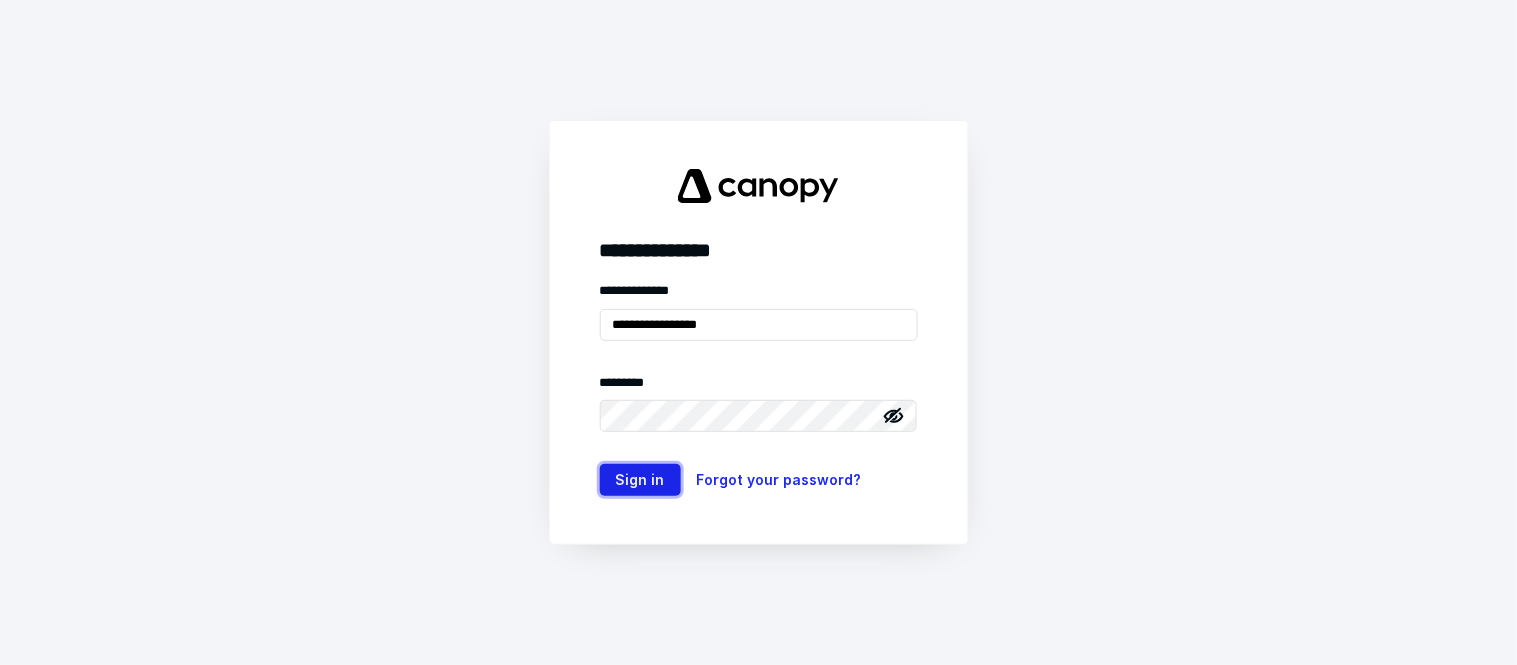 click on "Sign in" at bounding box center (640, 480) 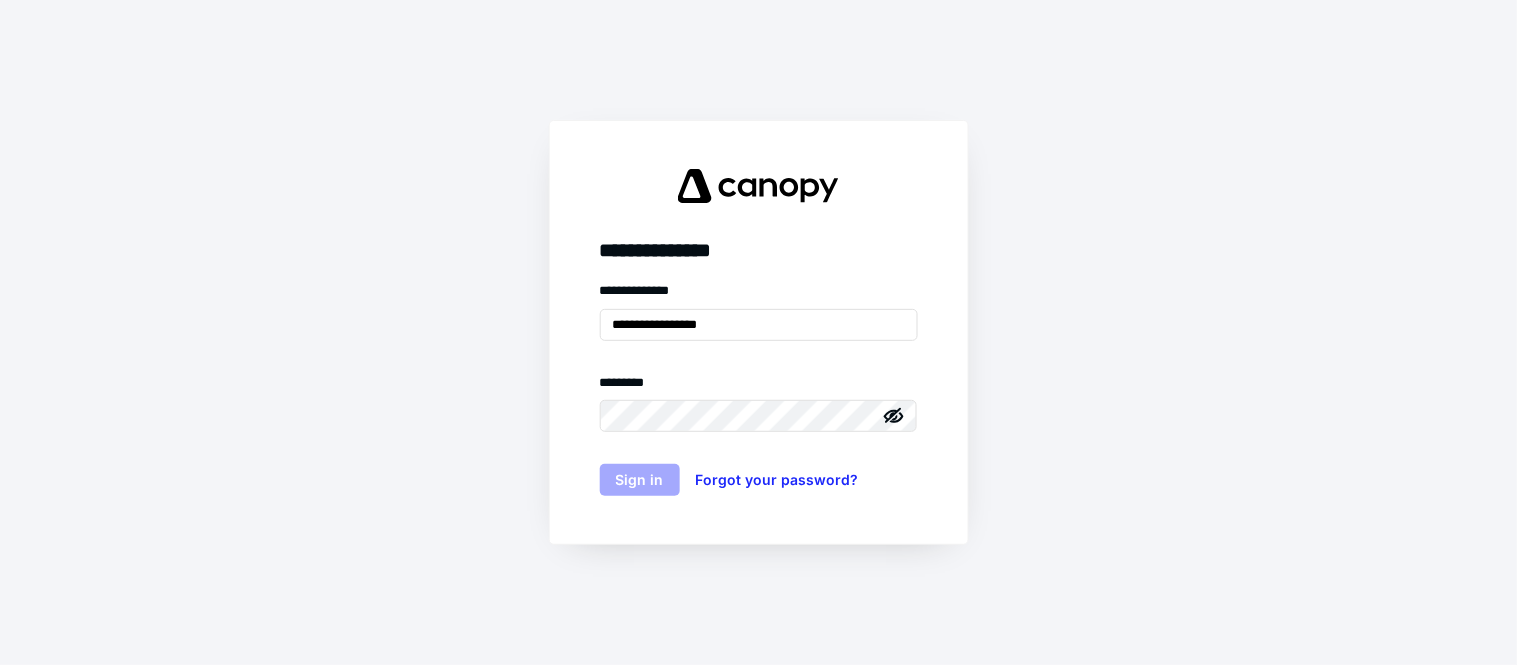 scroll, scrollTop: 0, scrollLeft: 0, axis: both 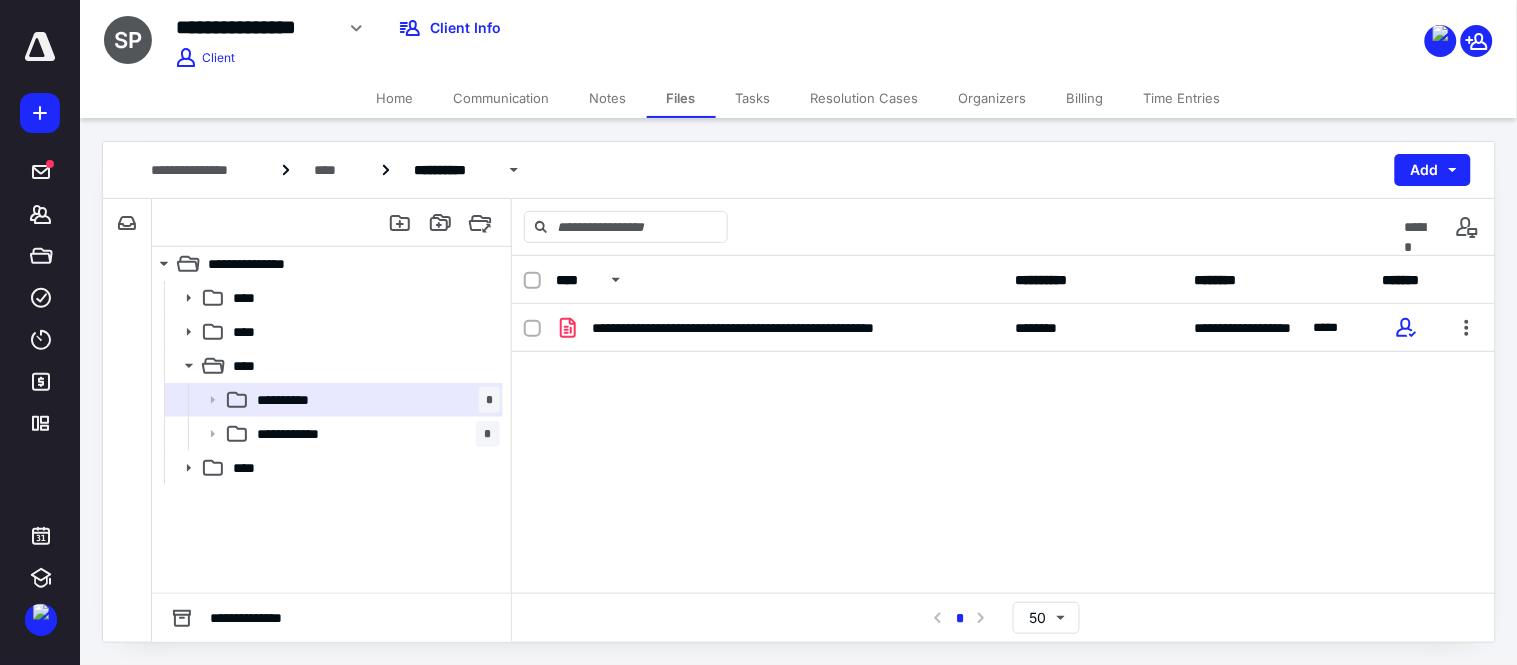 click on "**********" at bounding box center [1003, 454] 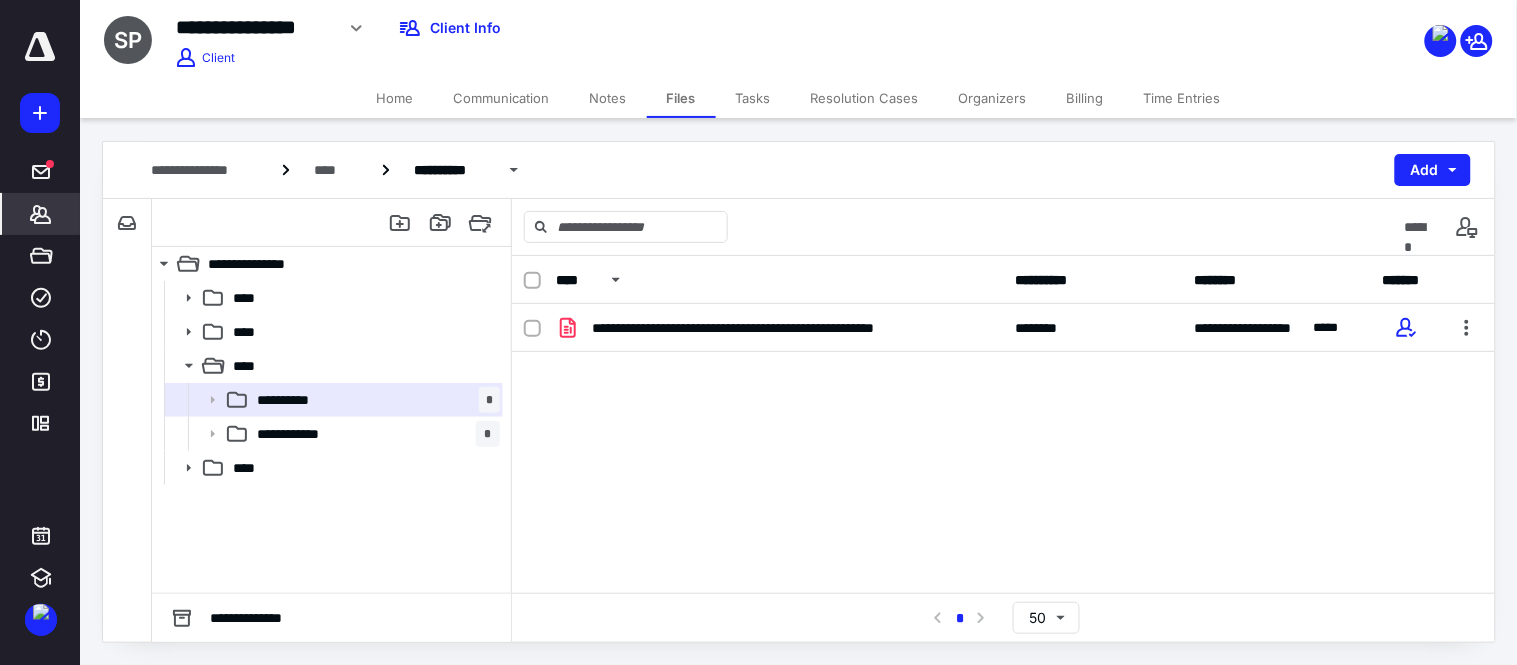 click 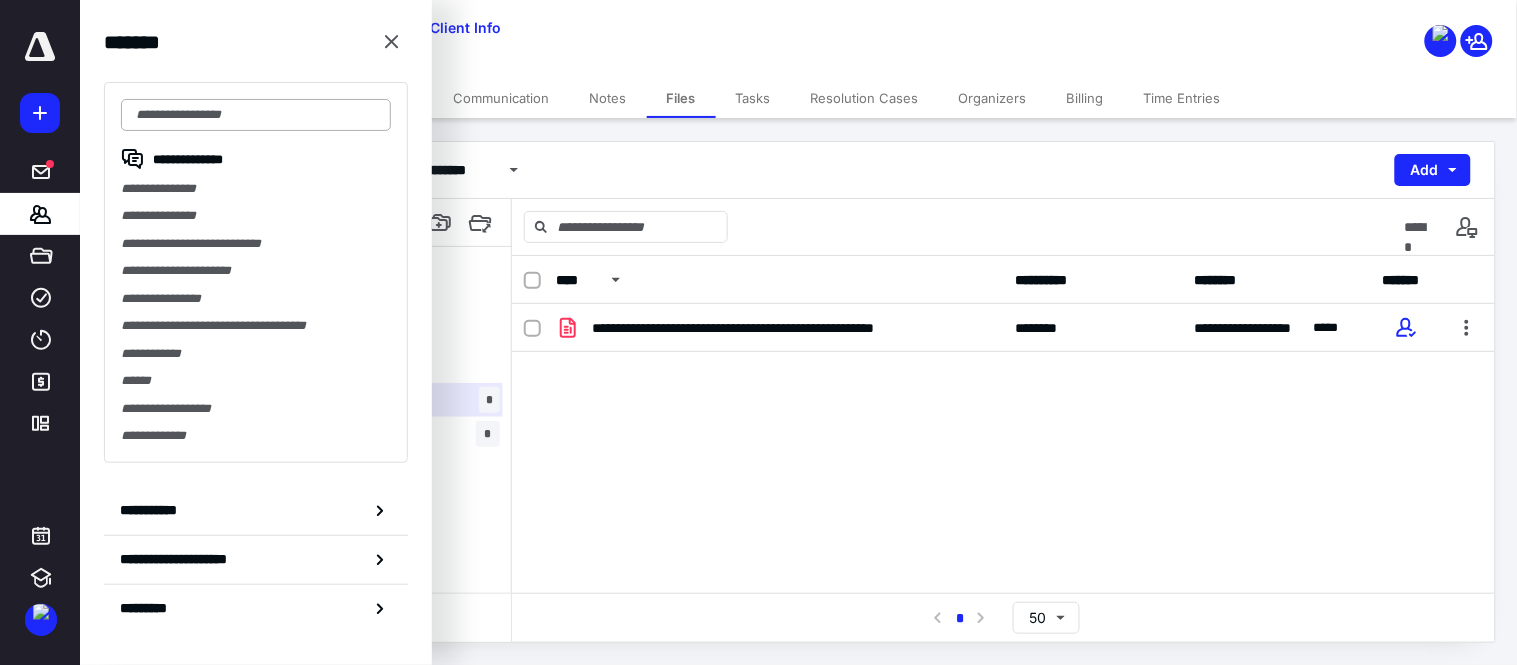 click at bounding box center (256, 115) 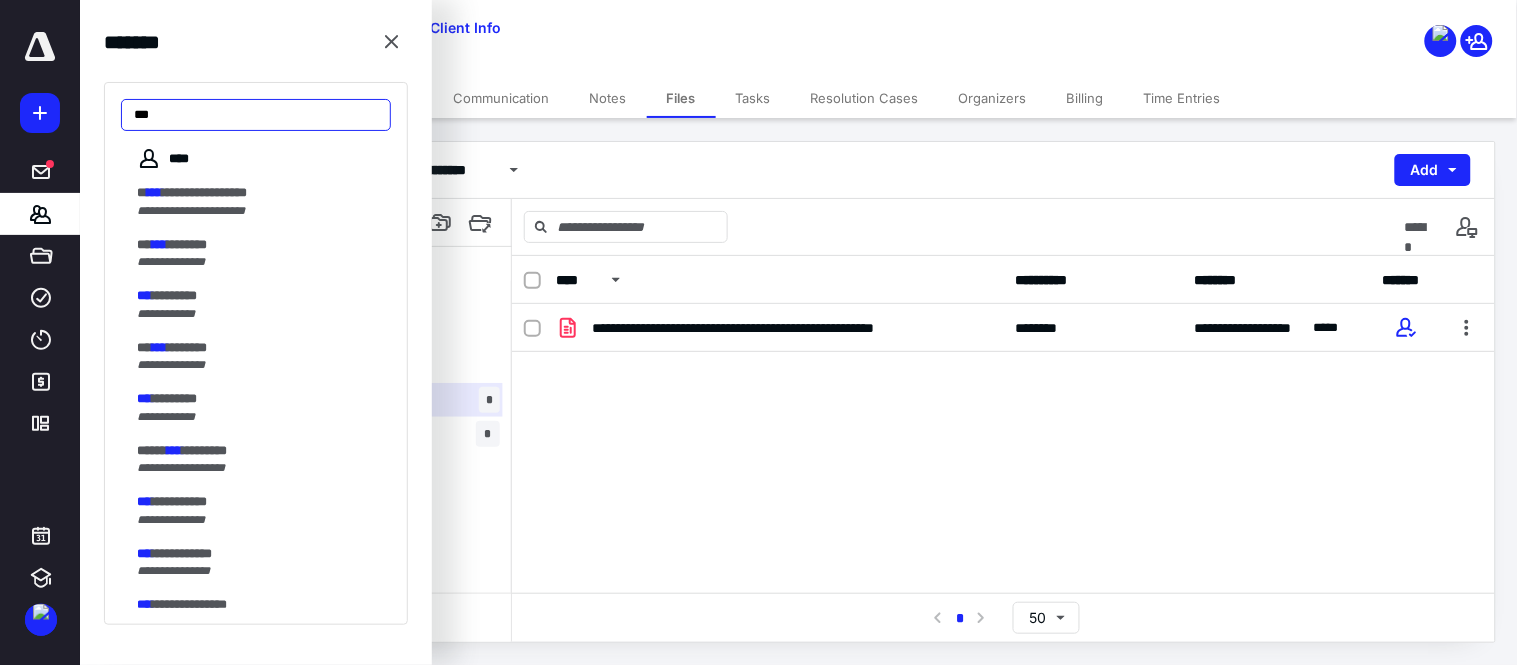 click on "***" at bounding box center (256, 115) 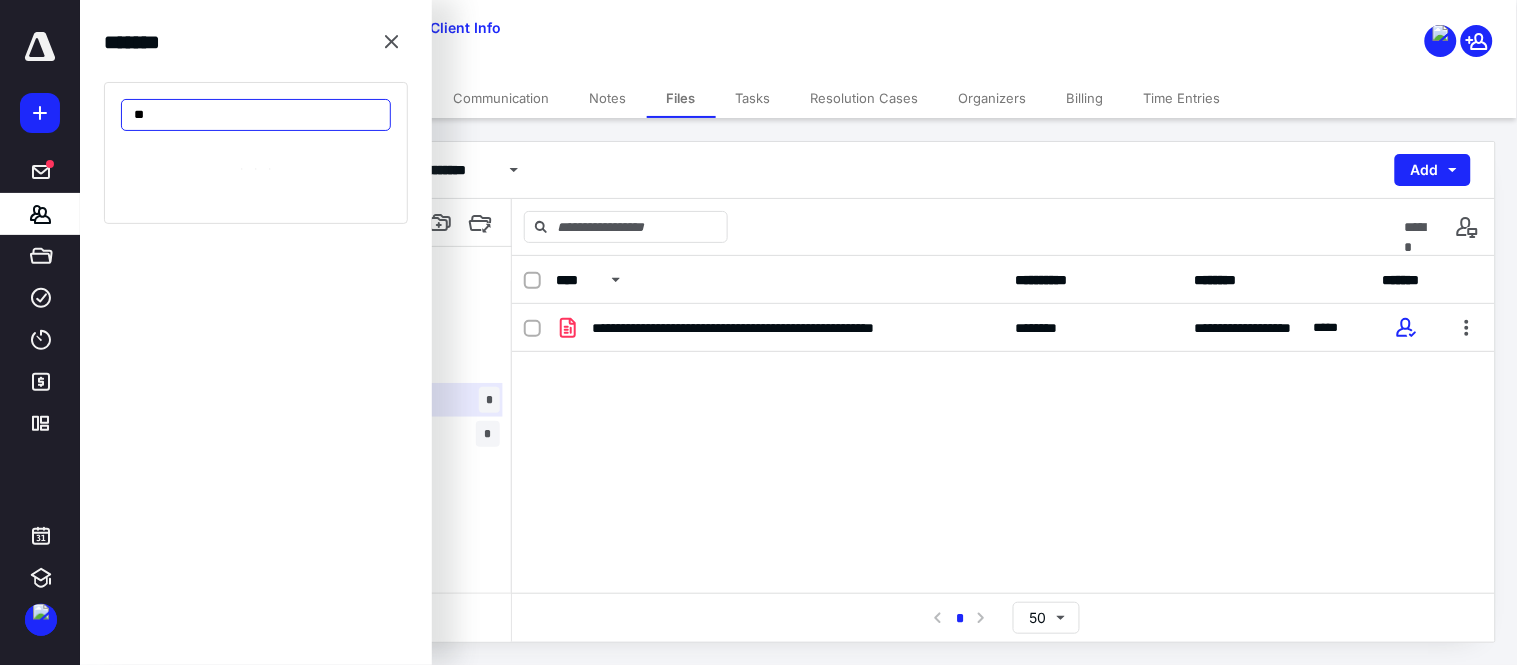 type on "*" 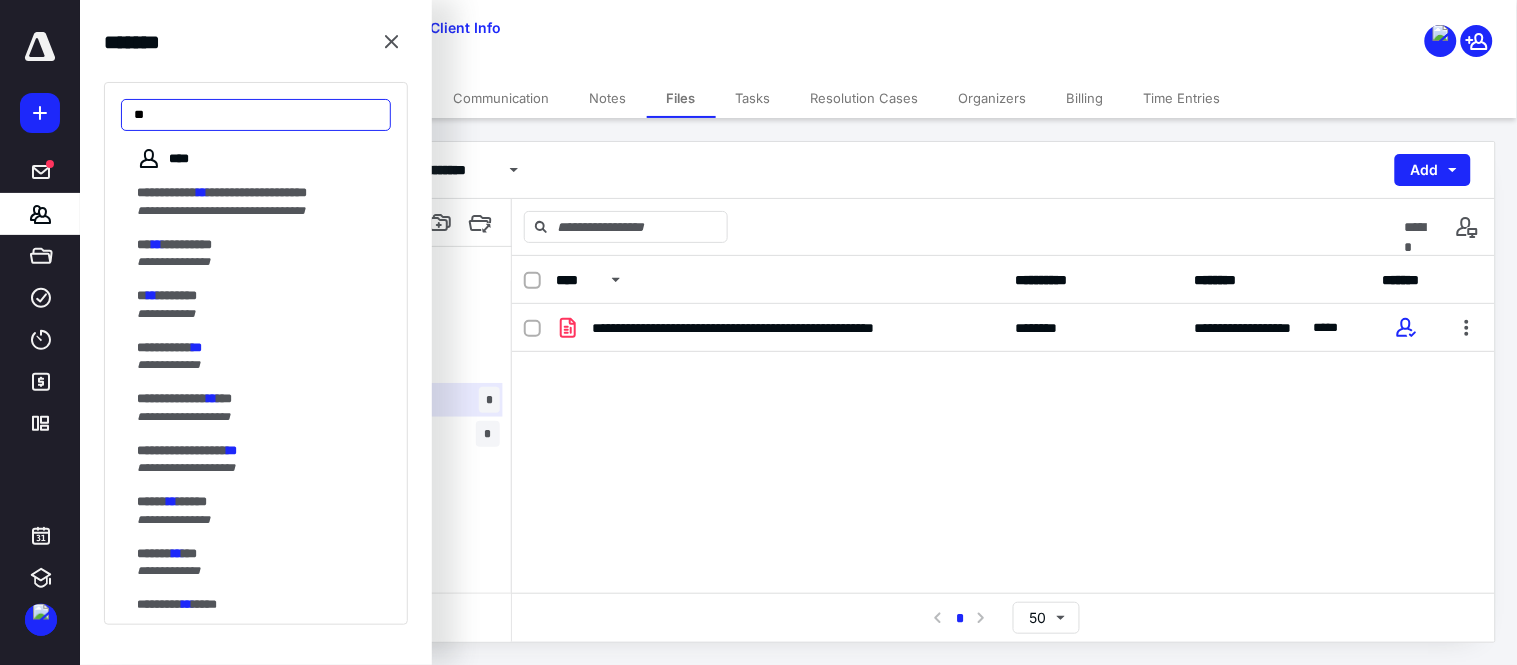 type on "*" 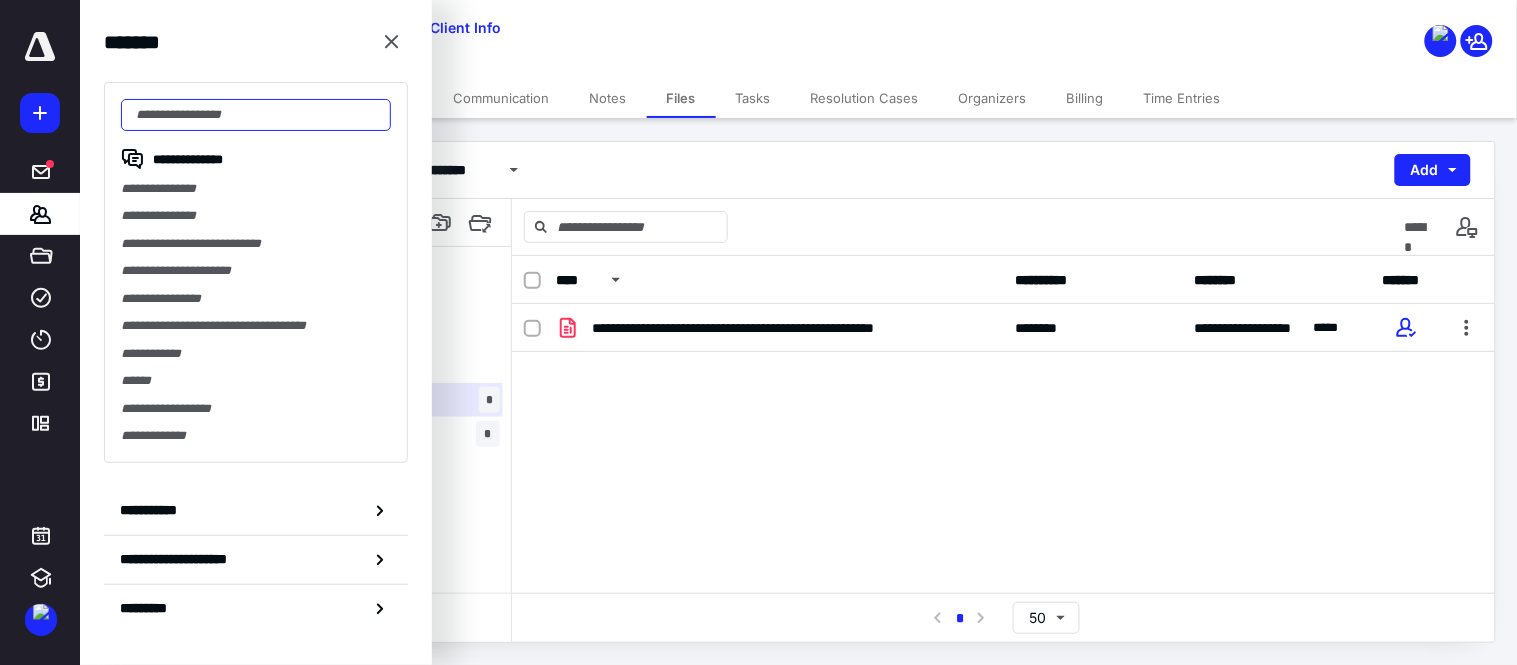 click at bounding box center (256, 115) 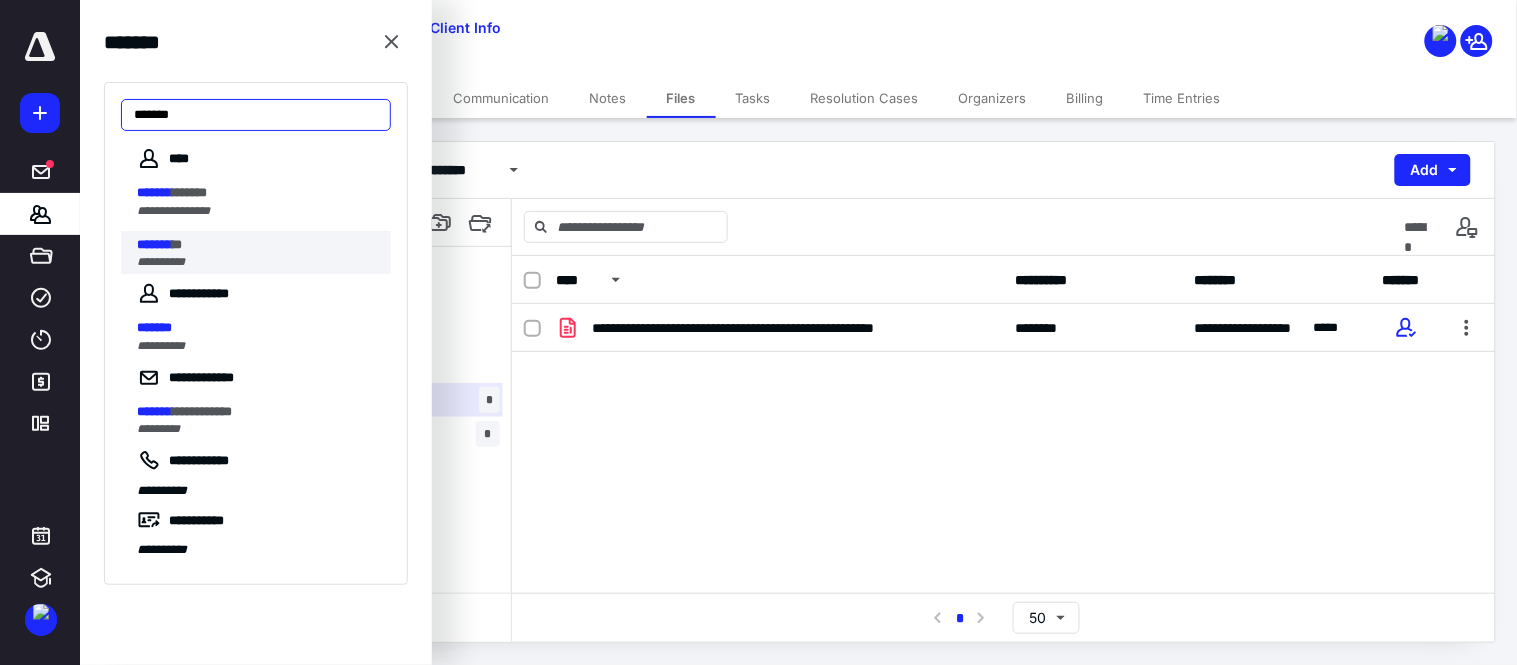 type on "*******" 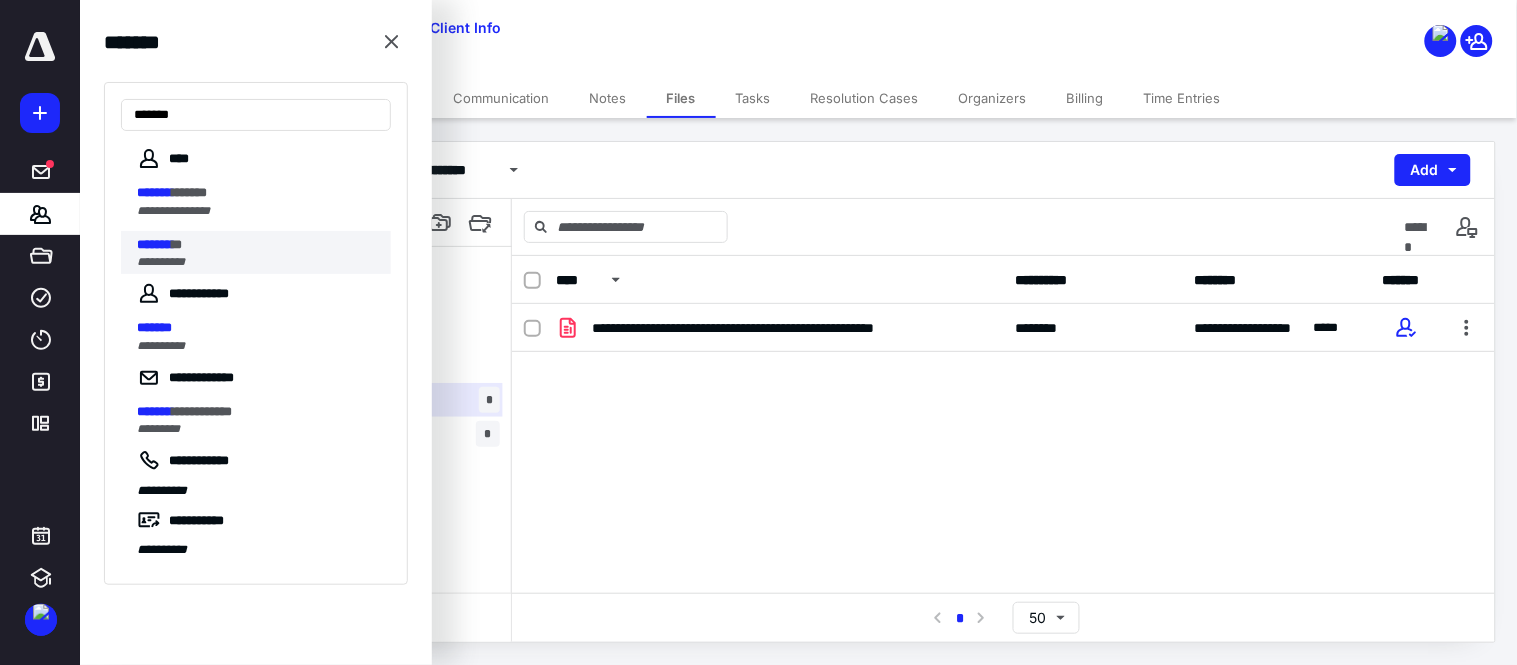 click on "*******" at bounding box center [154, 244] 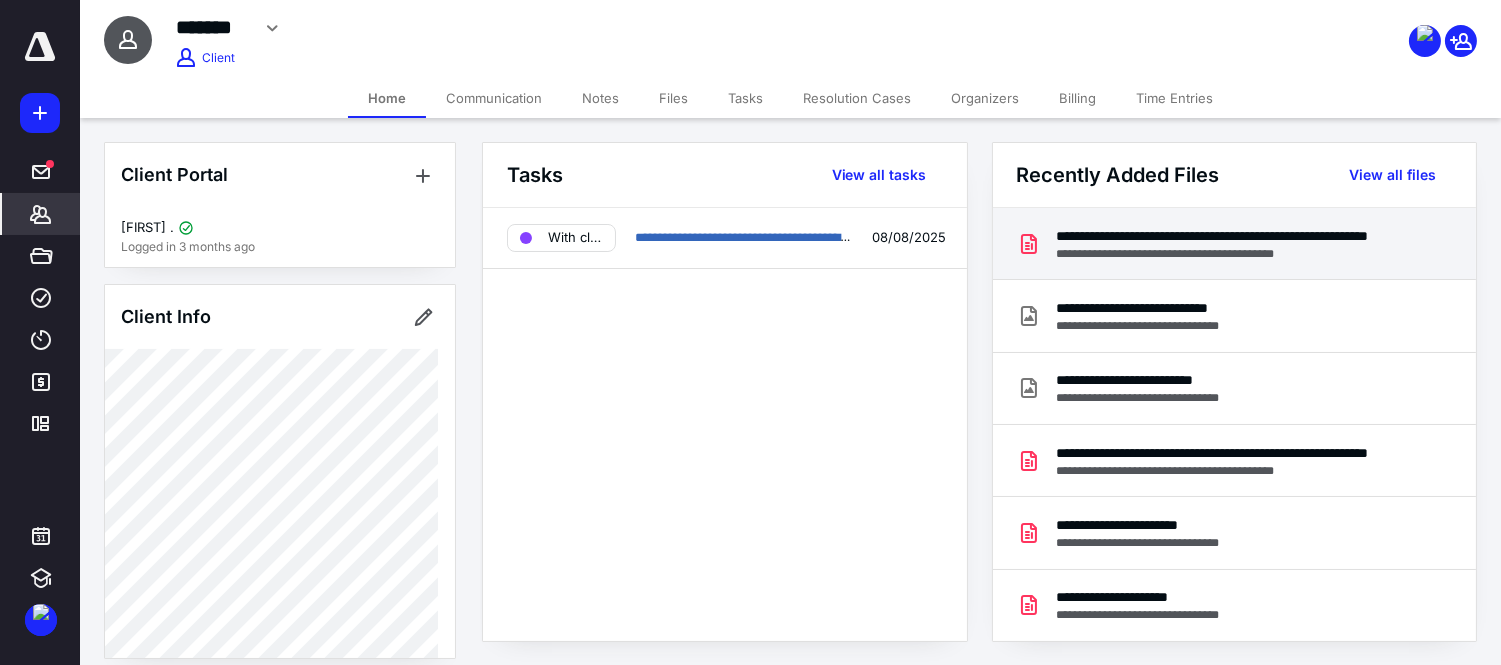 click on "**********" at bounding box center (1231, 254) 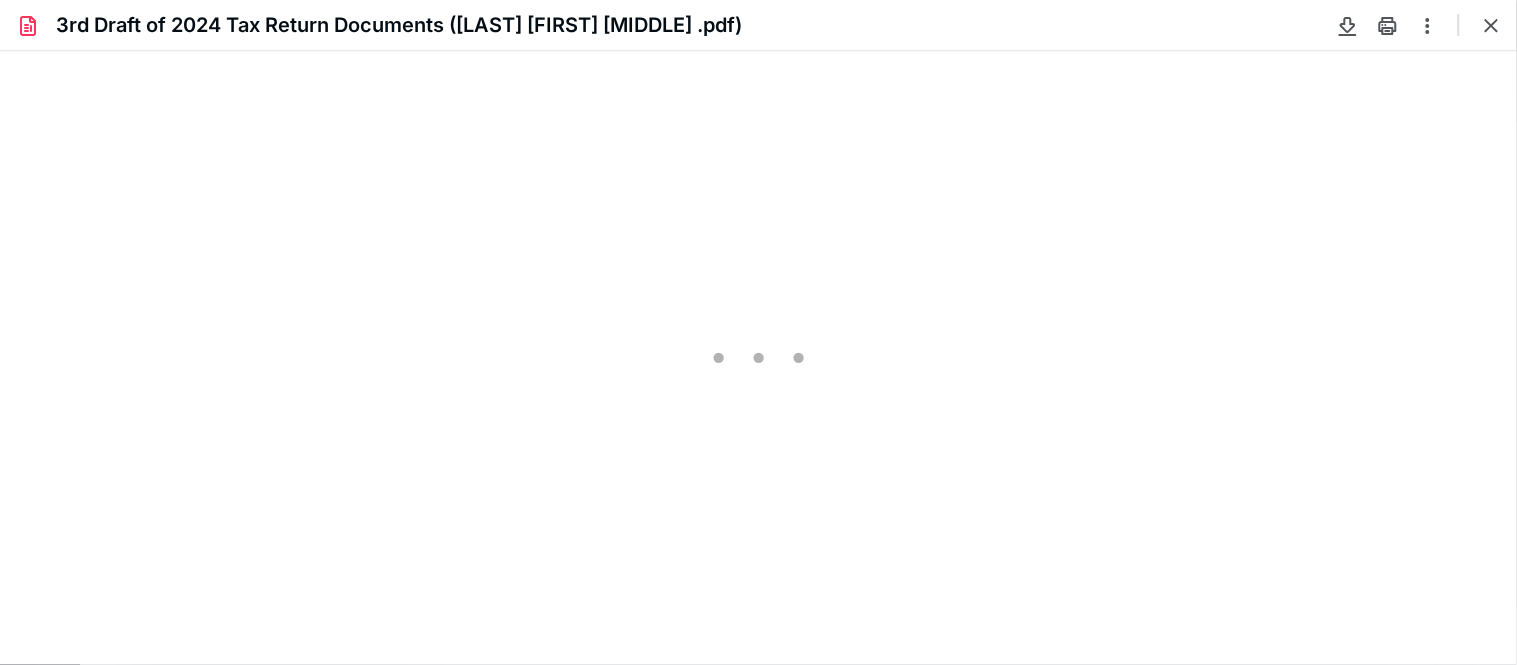 scroll, scrollTop: 0, scrollLeft: 0, axis: both 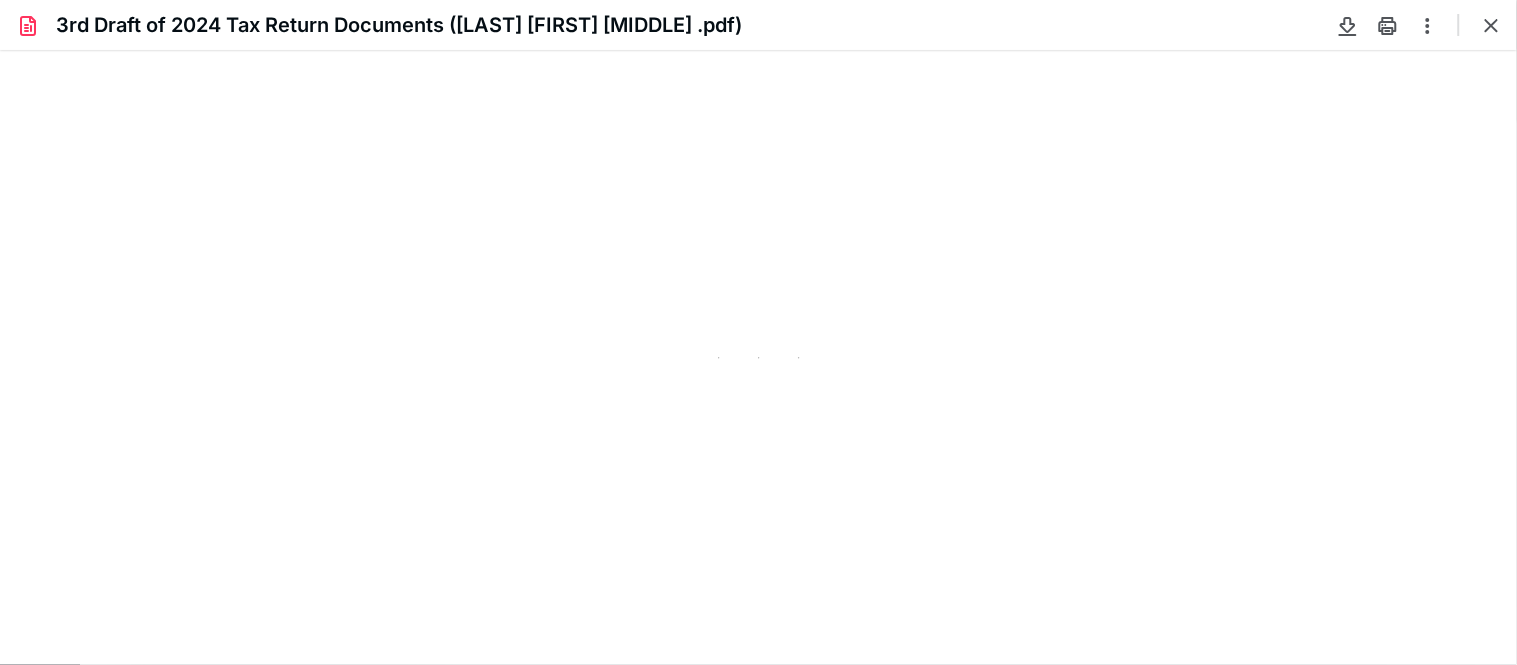 type on "243" 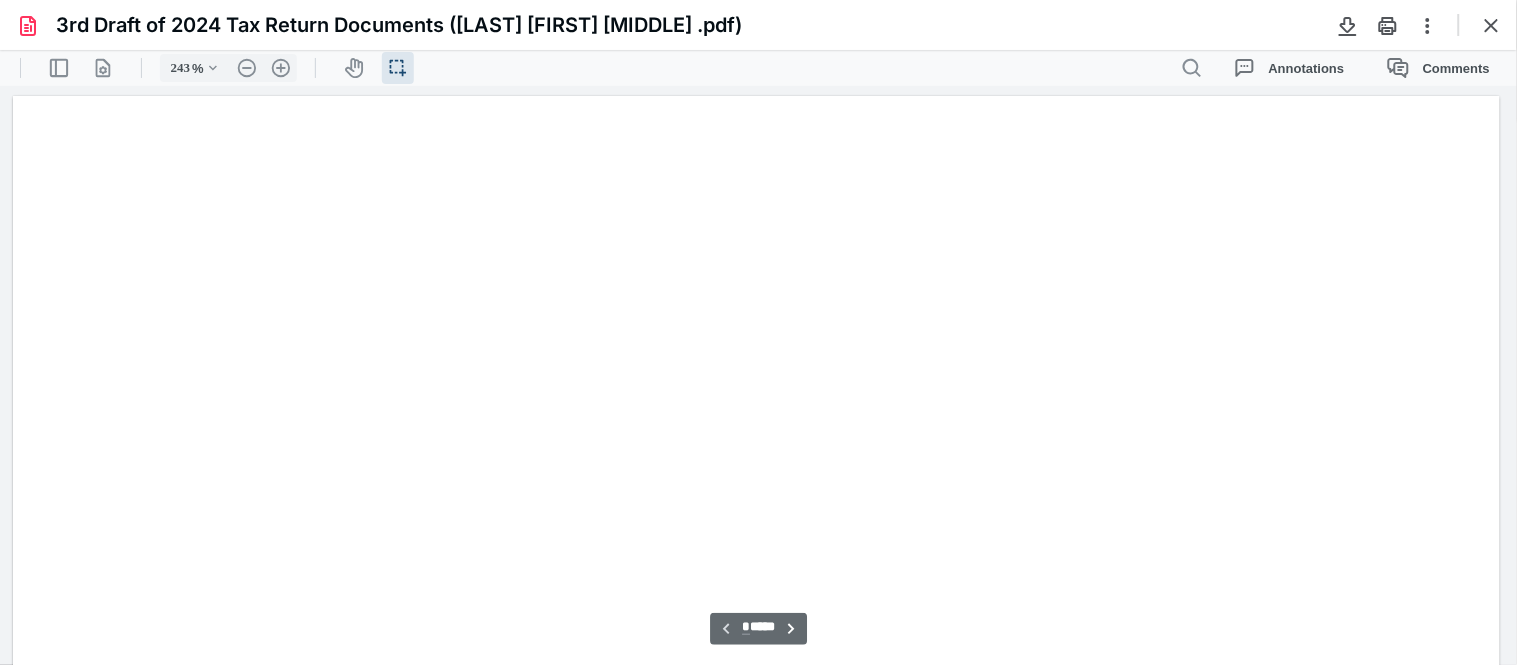 scroll, scrollTop: 45, scrollLeft: 0, axis: vertical 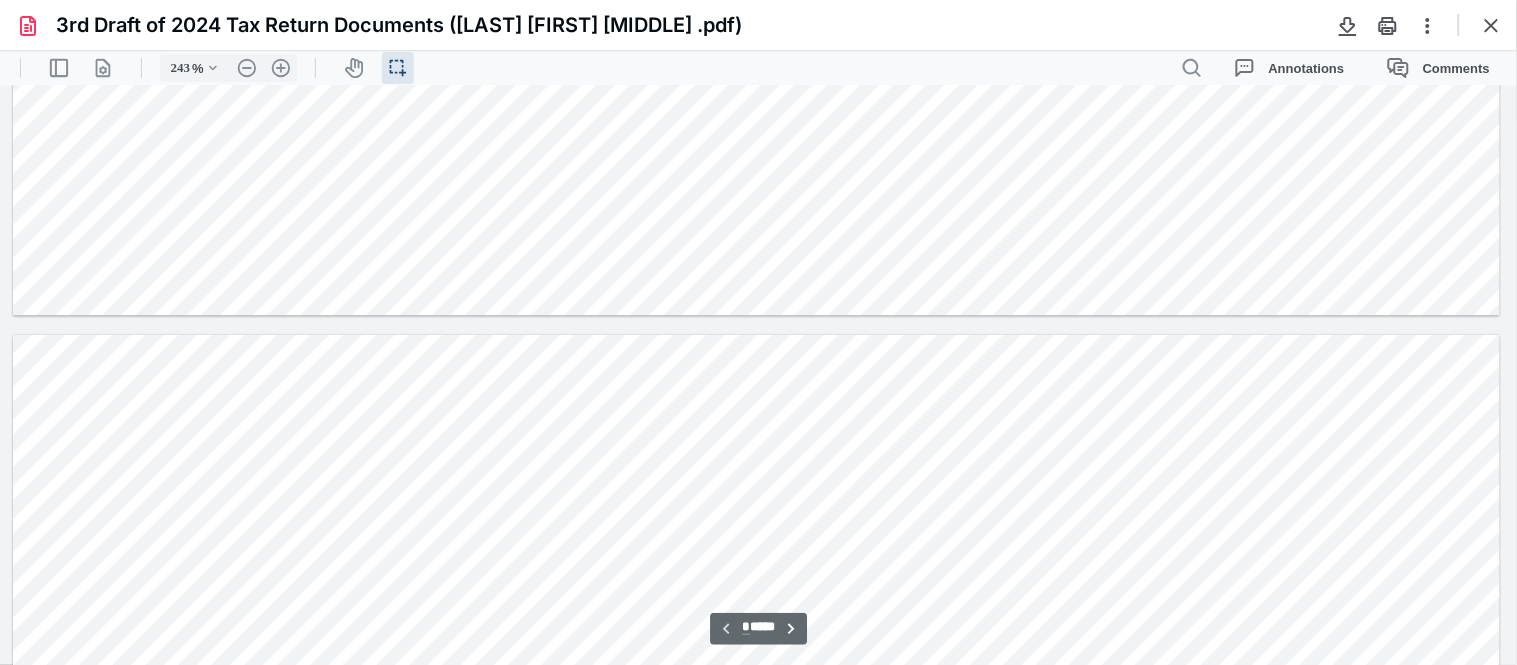 type on "*" 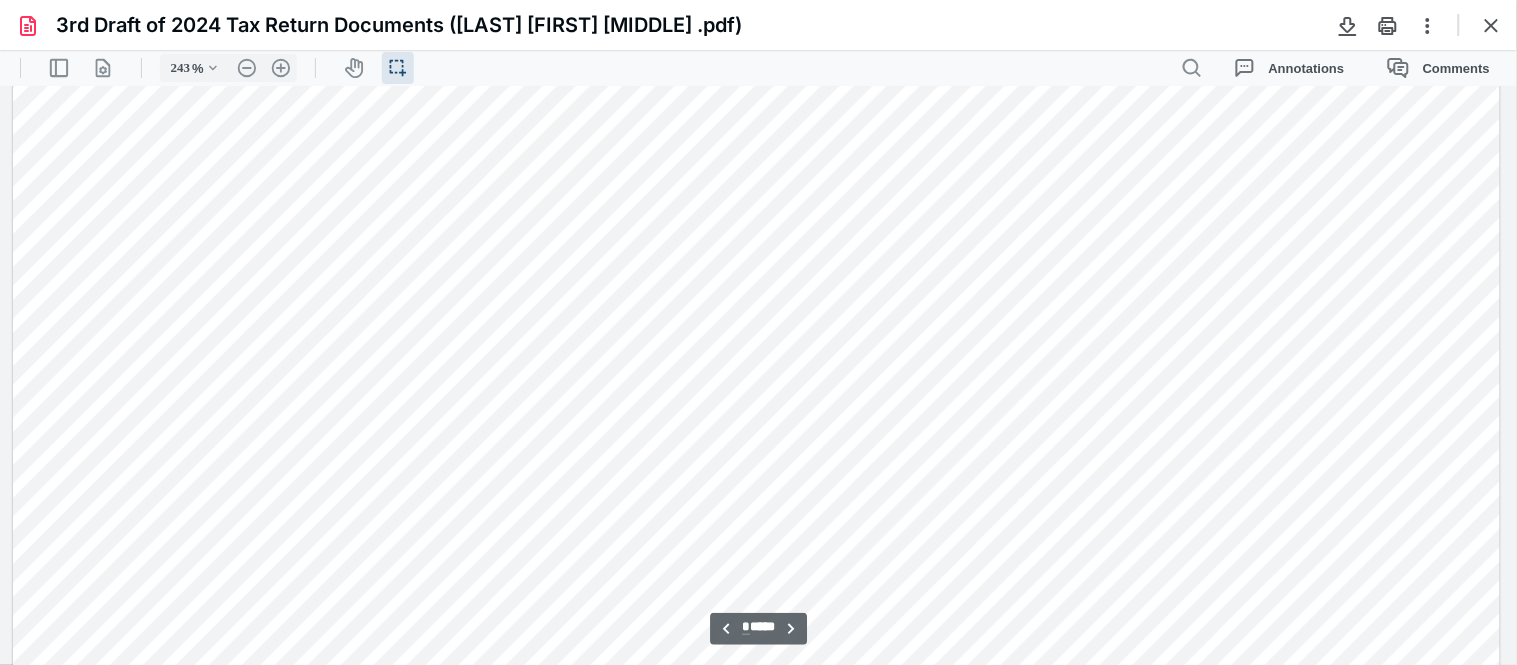 scroll, scrollTop: 2601, scrollLeft: 0, axis: vertical 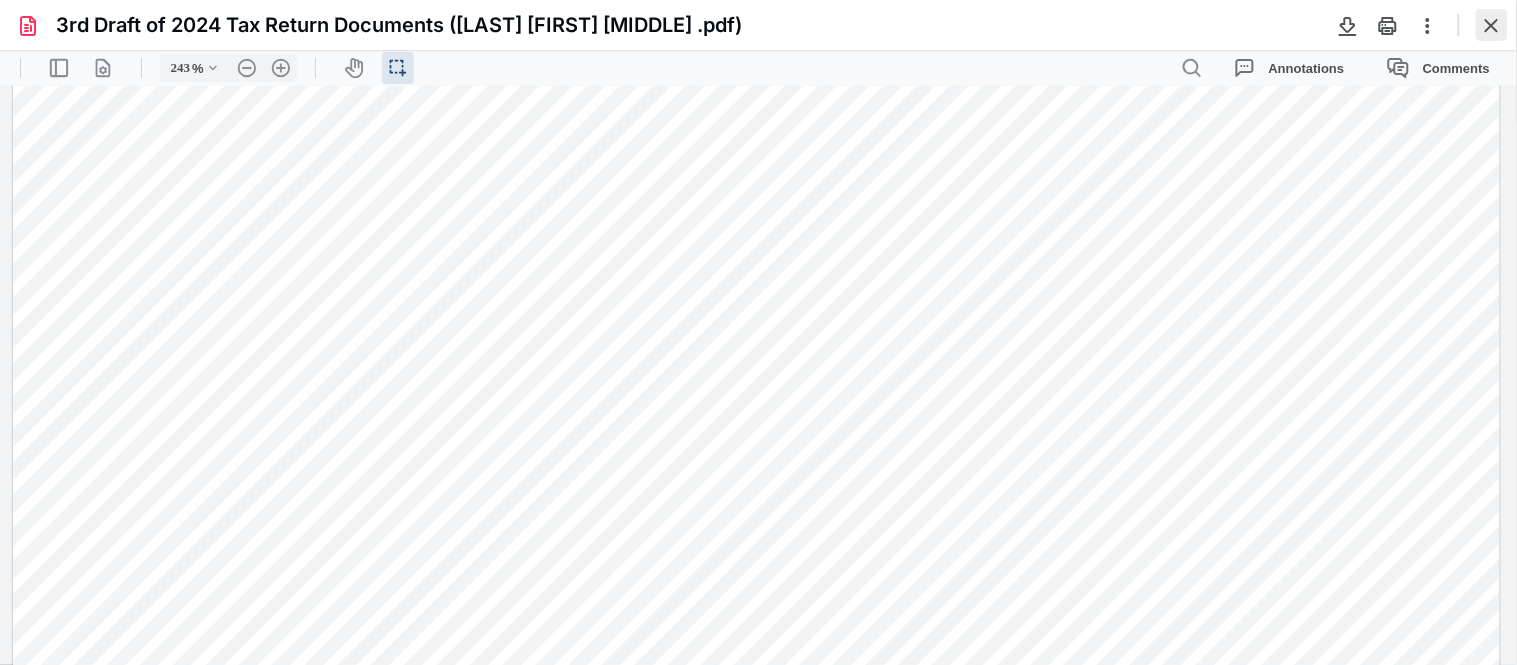 click at bounding box center [1492, 25] 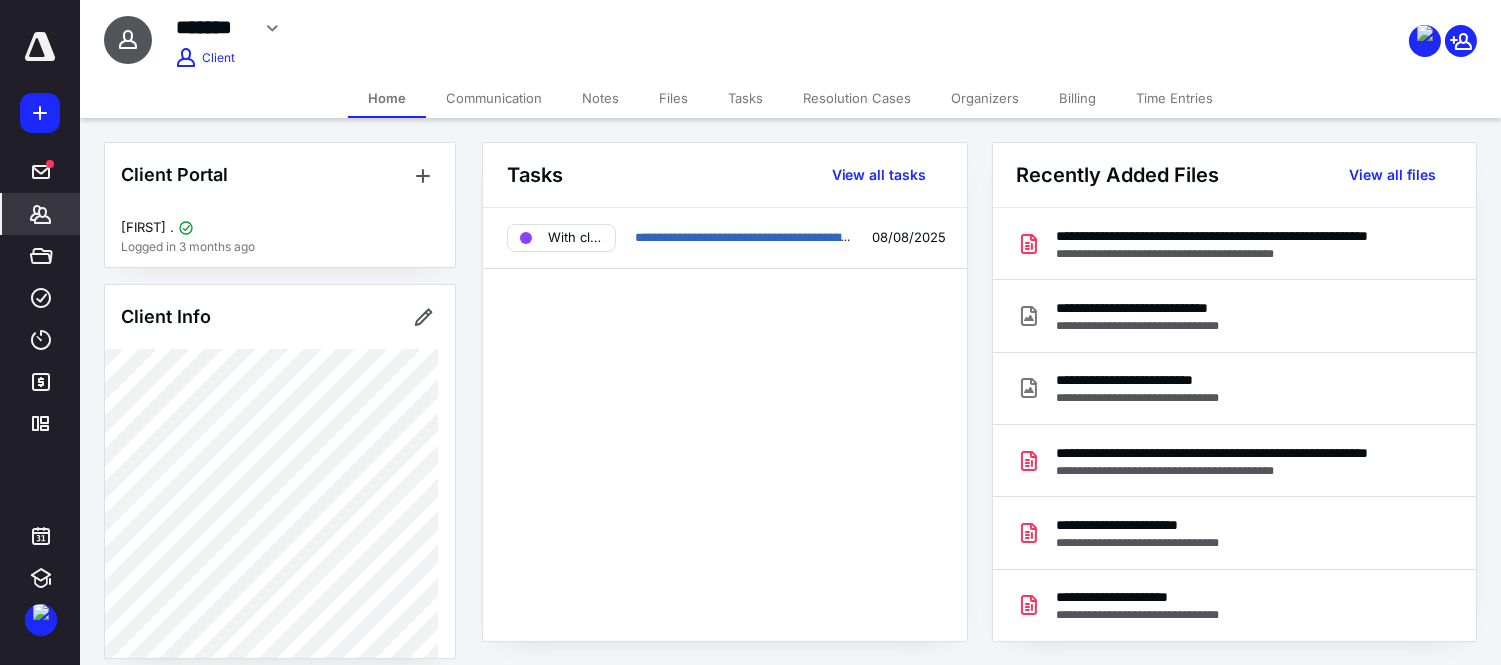 click on "Files" at bounding box center [673, 98] 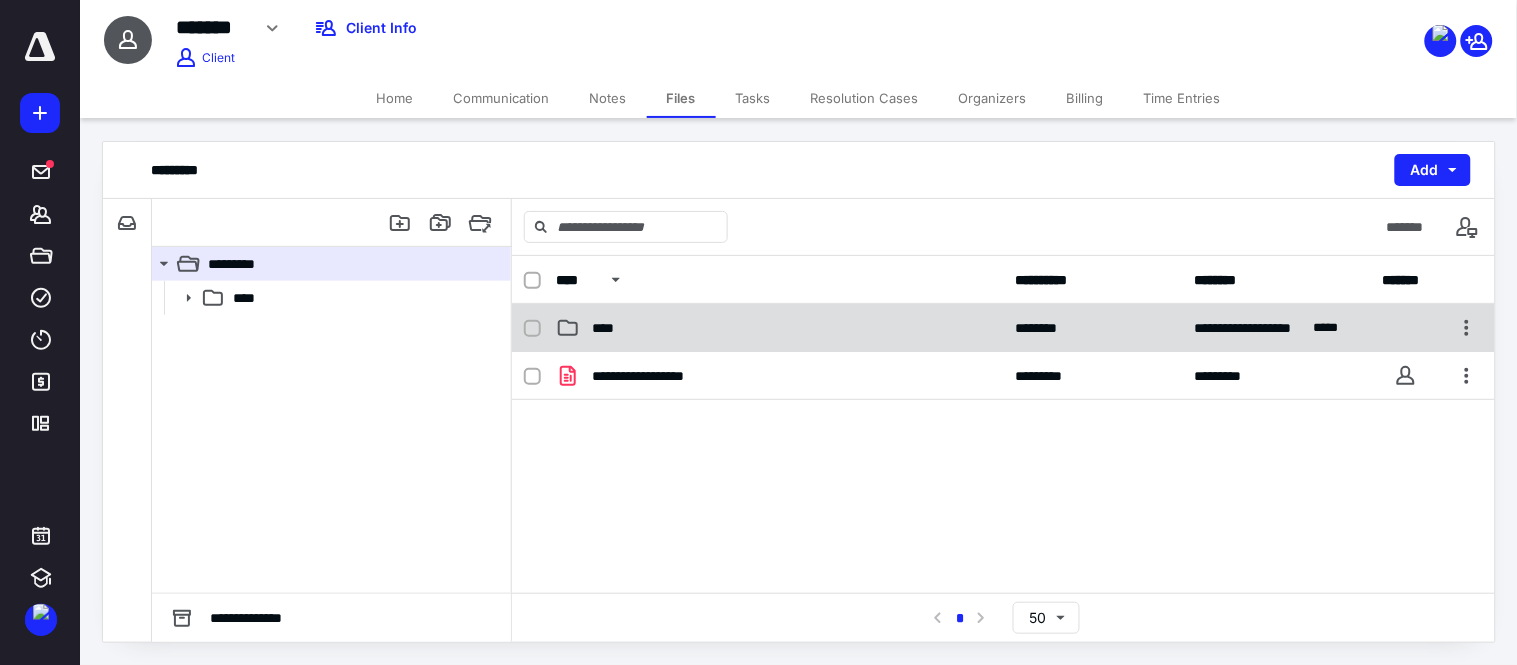 click on "****" at bounding box center [609, 328] 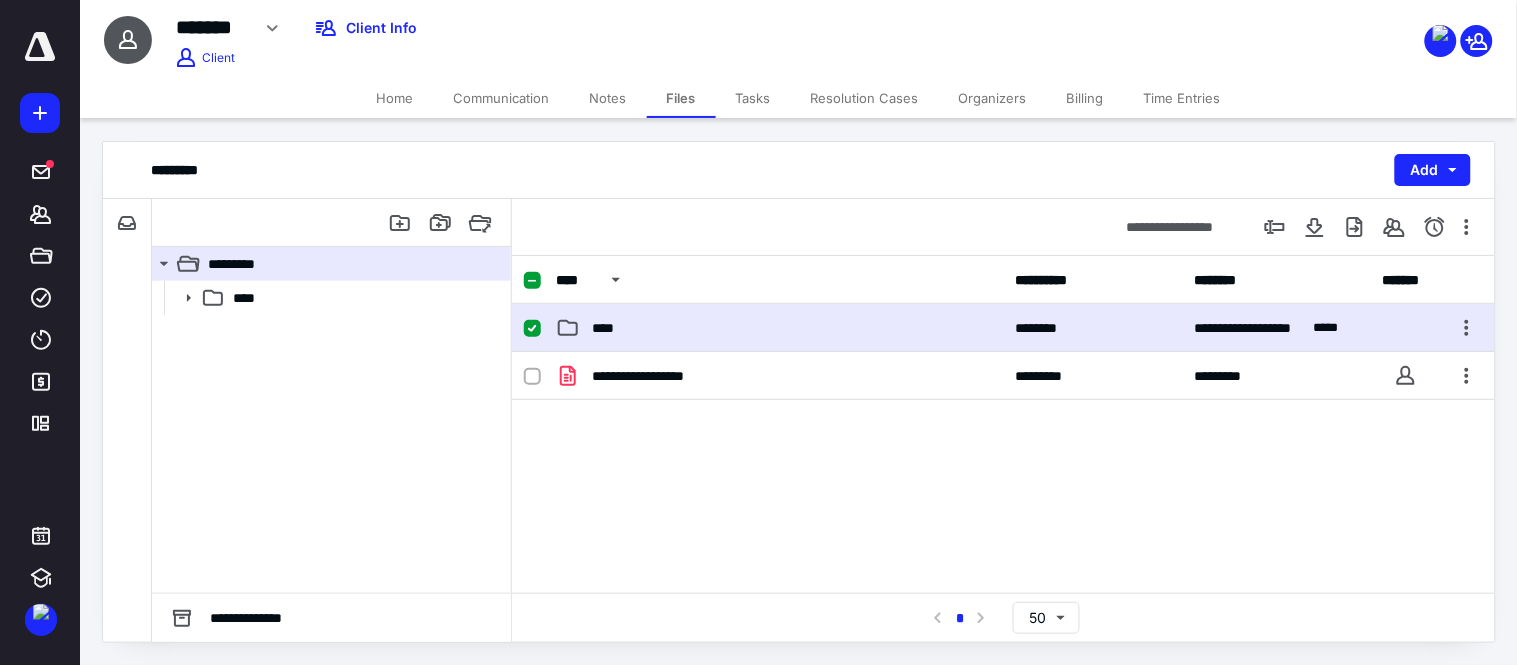 click on "****" at bounding box center [609, 328] 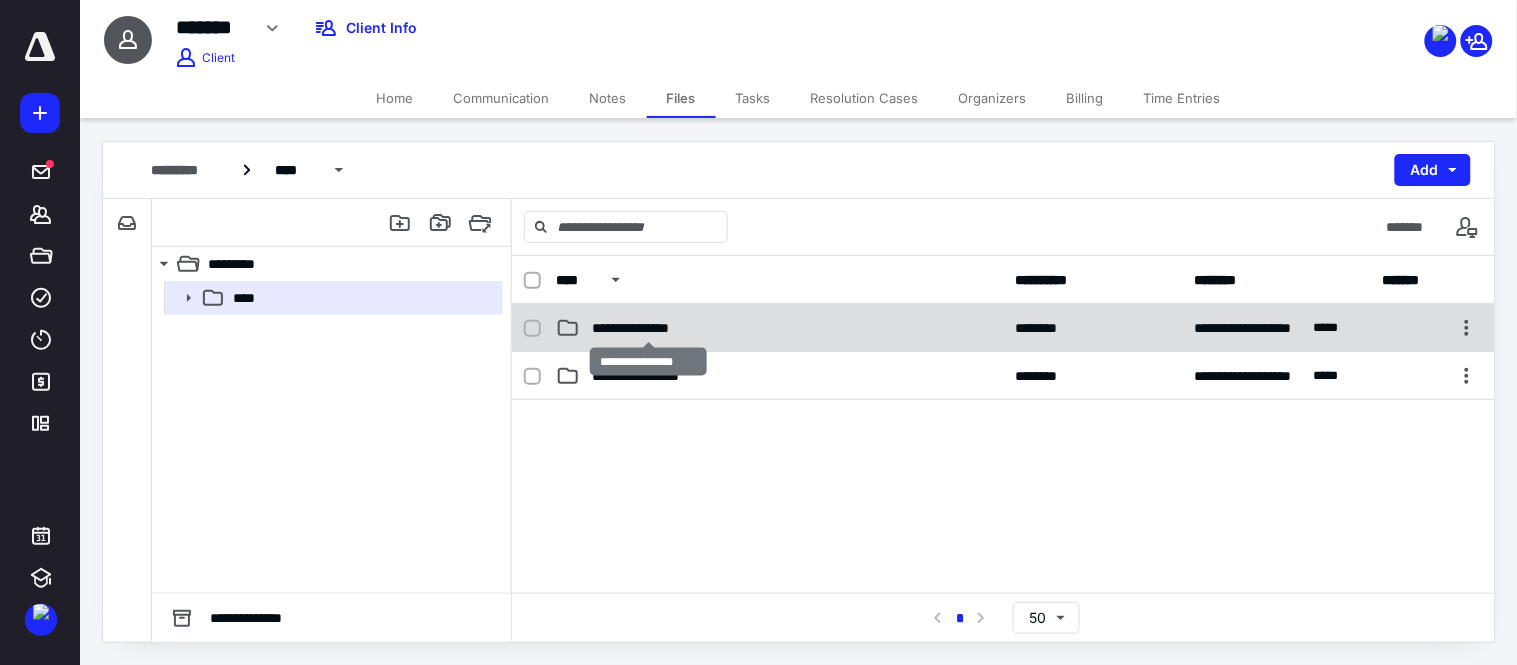 click on "**********" at bounding box center [648, 328] 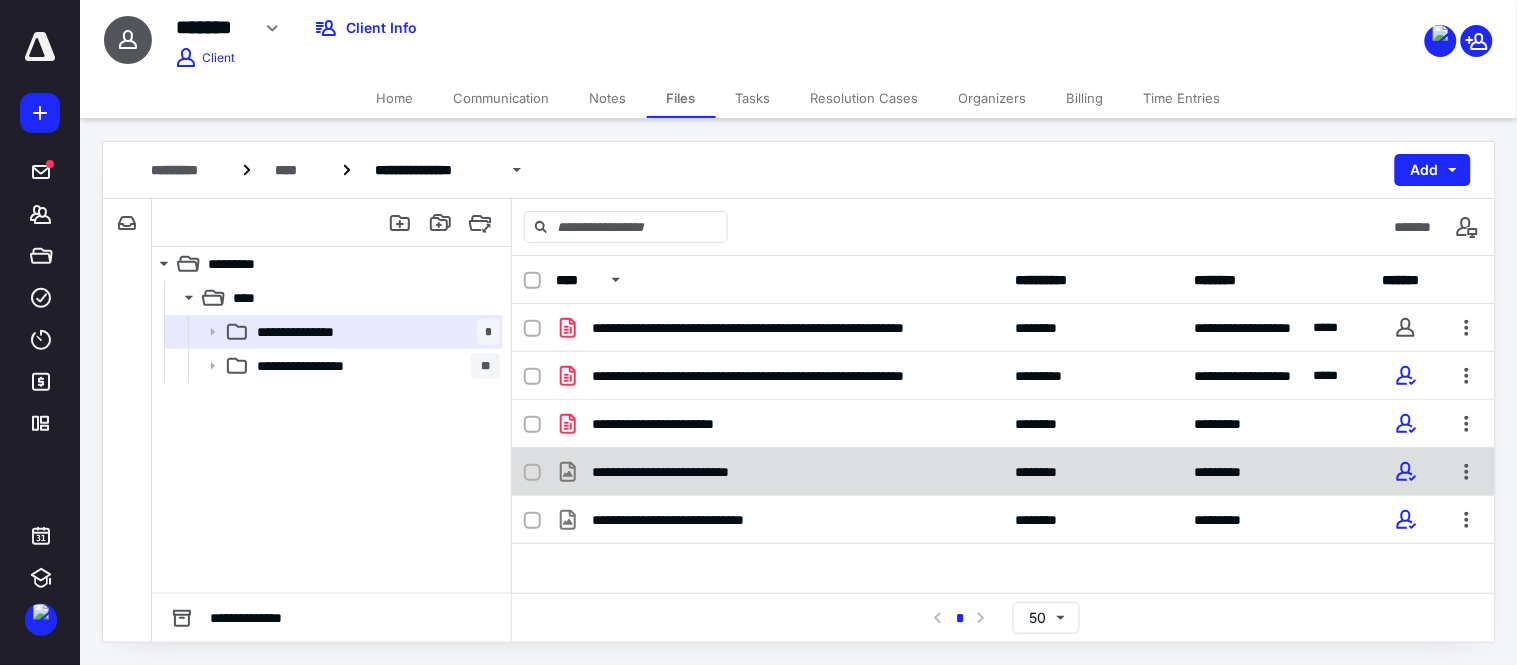 click at bounding box center (532, 473) 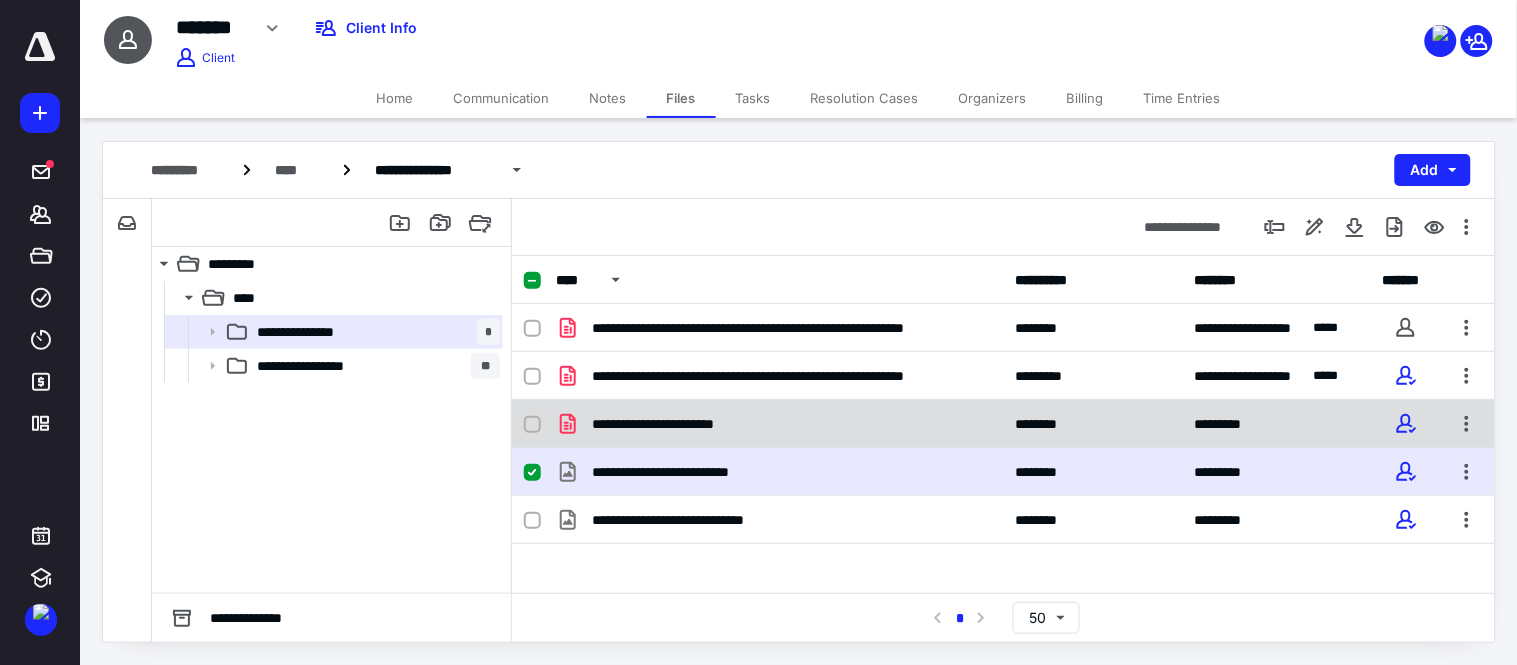checkbox on "true" 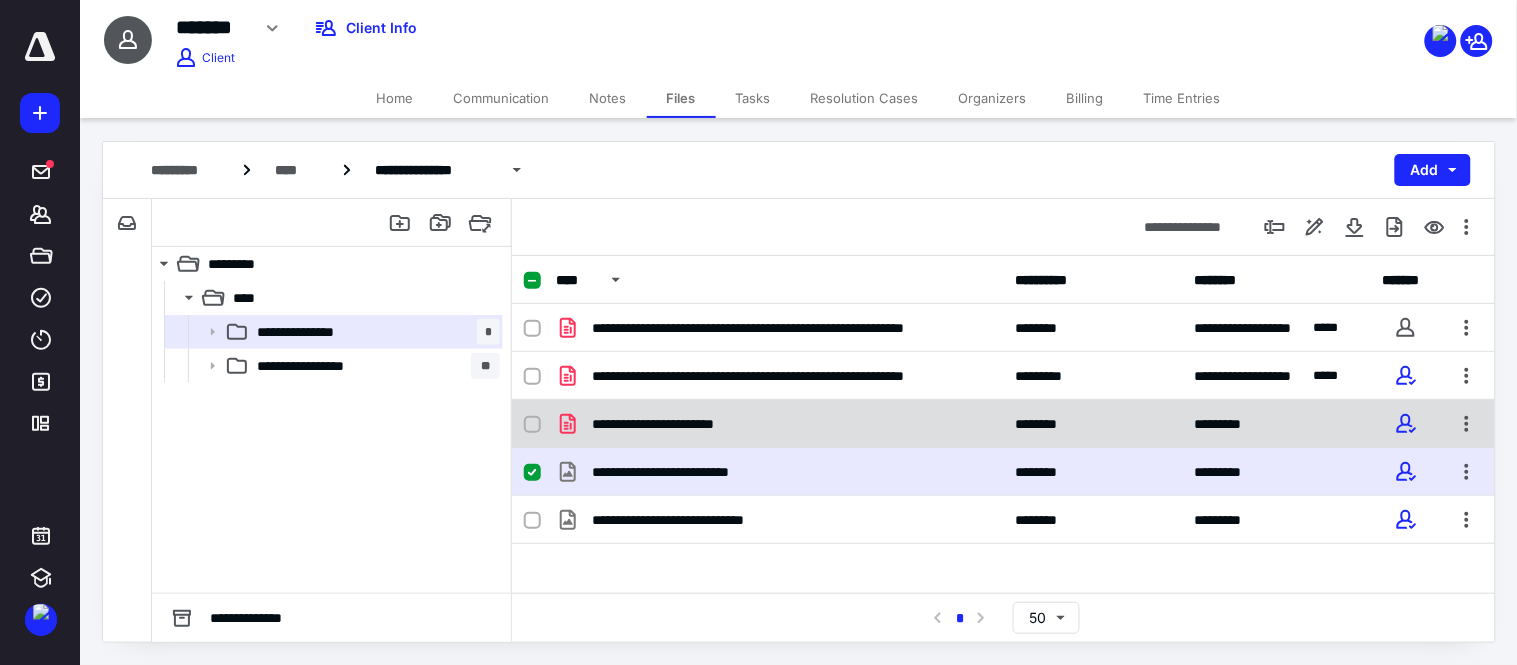 click 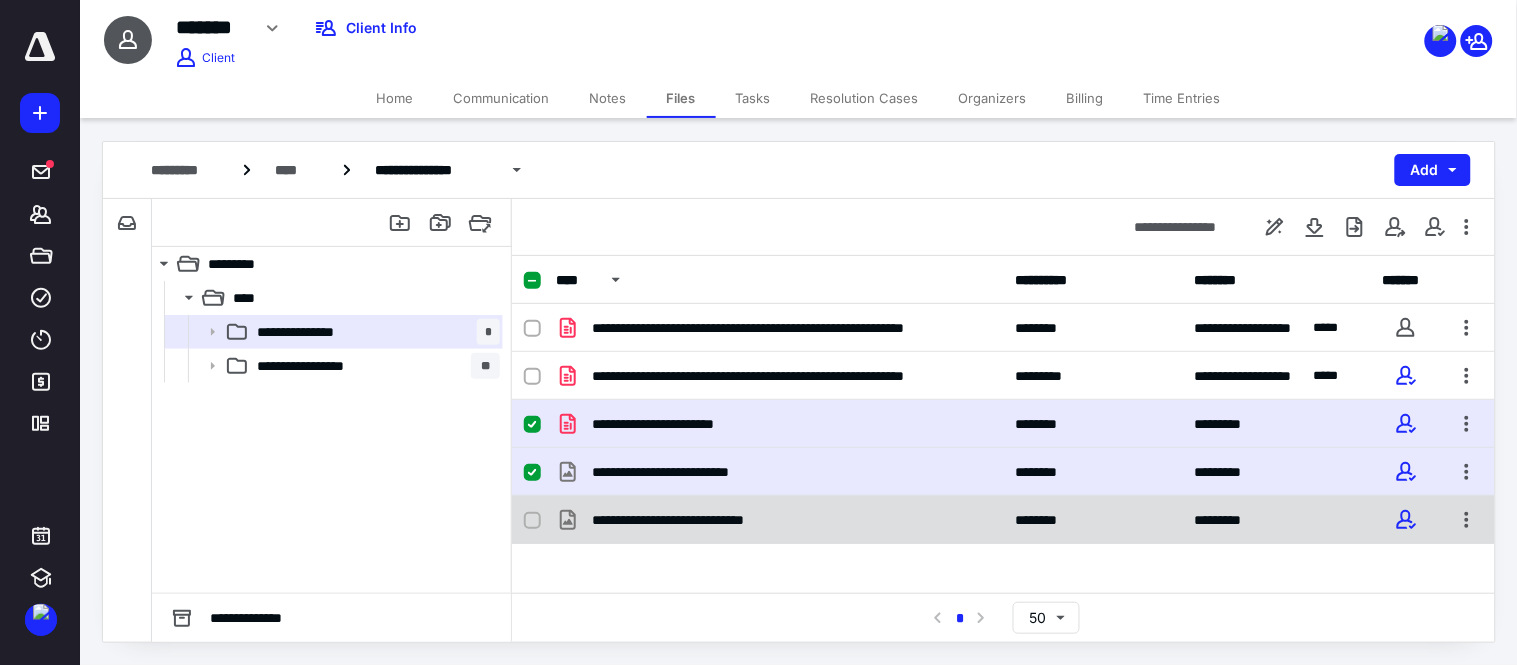 click at bounding box center [532, 521] 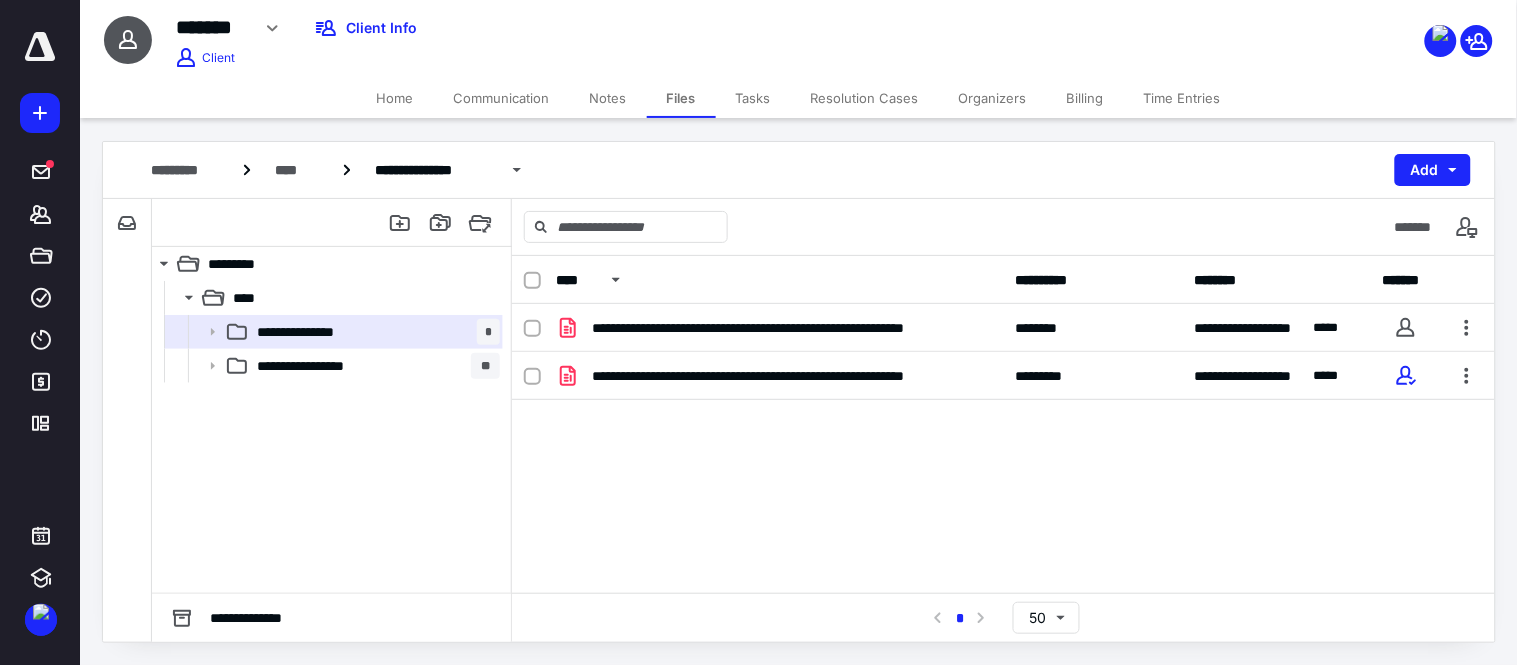 click on "**********" at bounding box center (1003, 454) 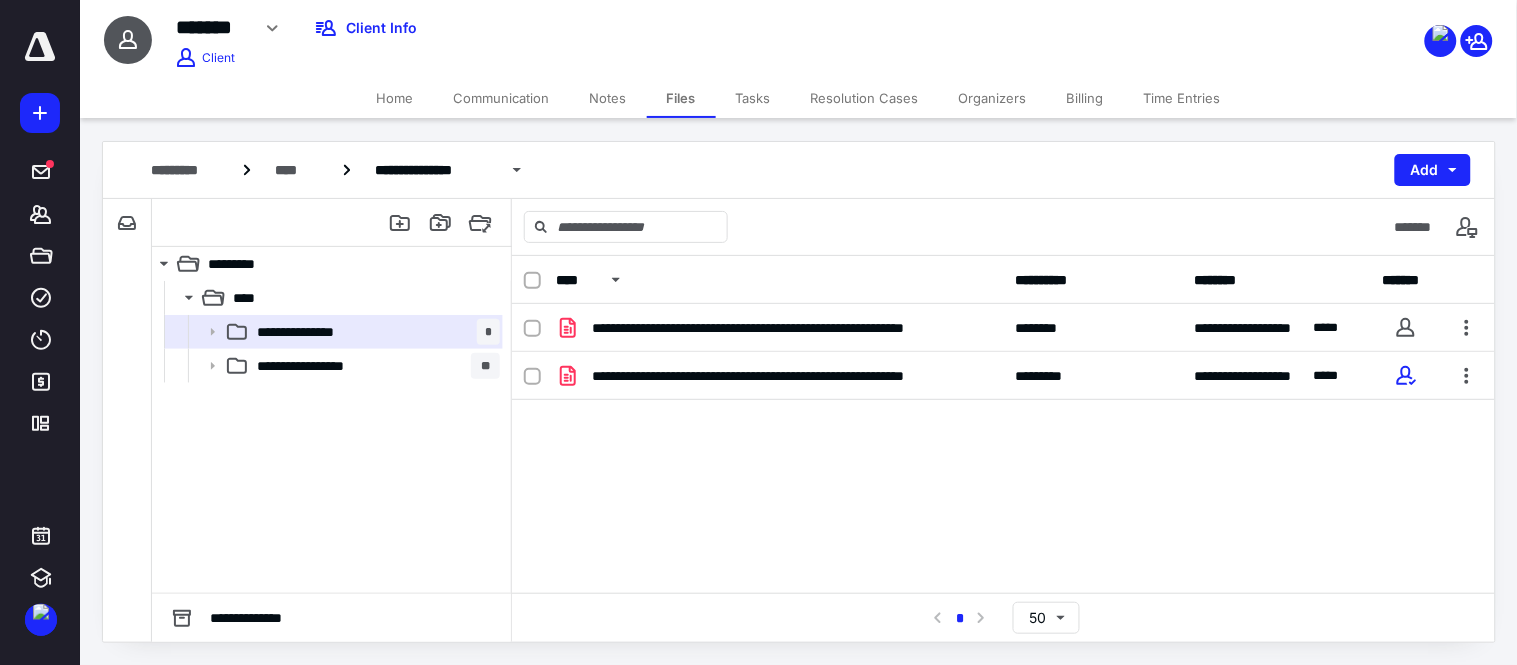 click on "**********" at bounding box center (1003, 454) 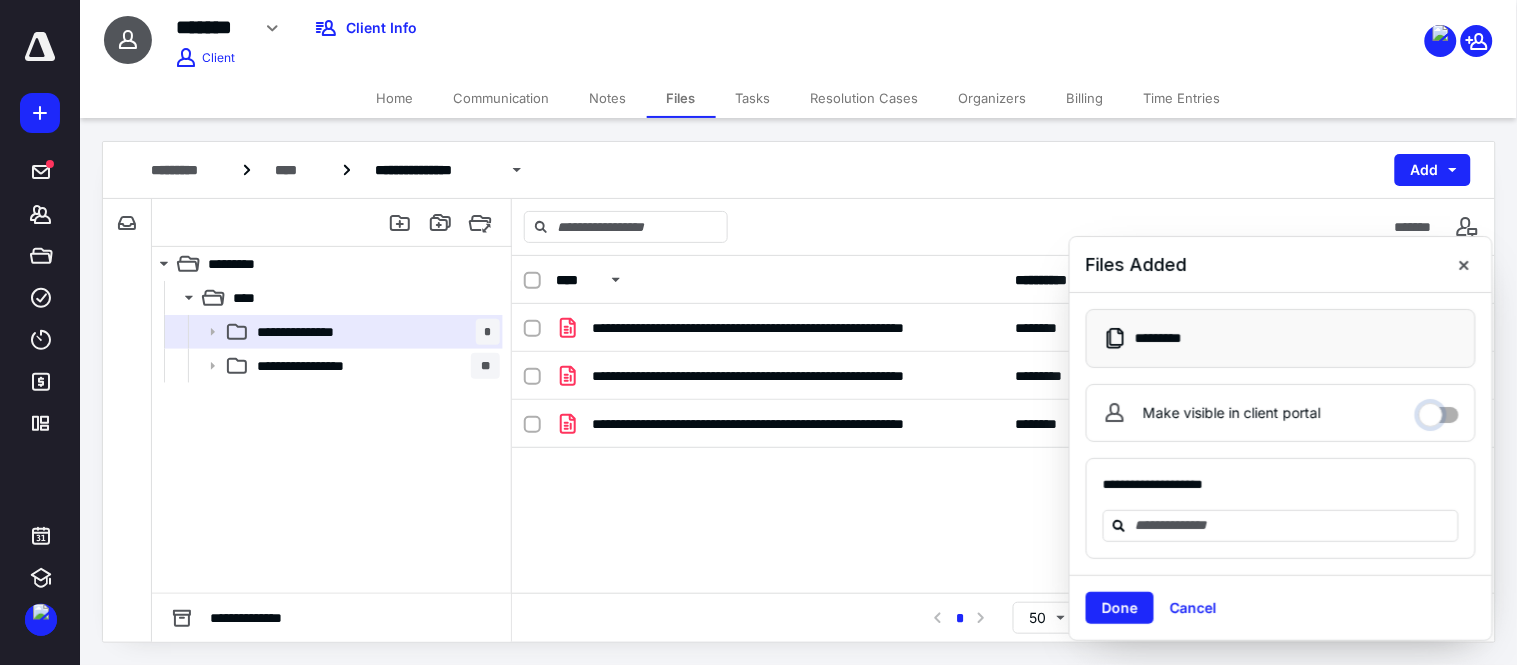 click on "Make visible in client portal" at bounding box center [1439, 410] 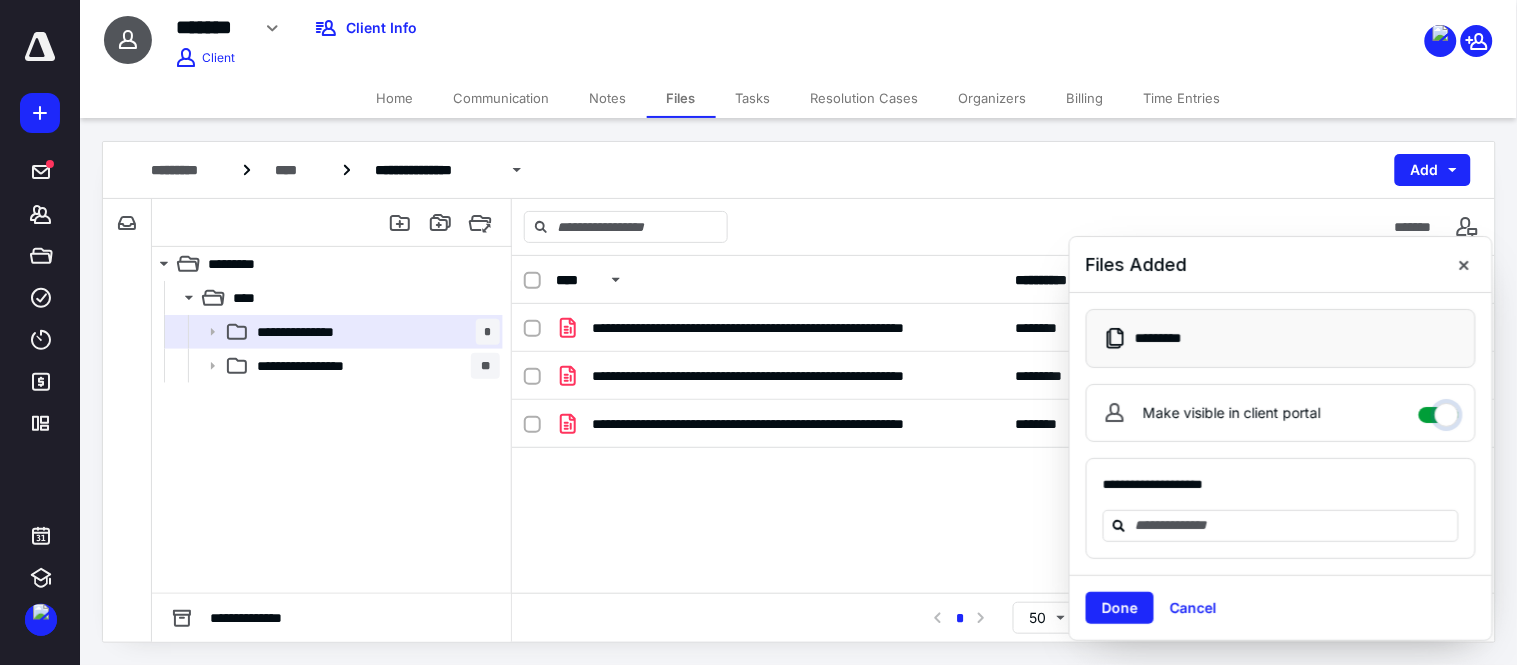 checkbox on "****" 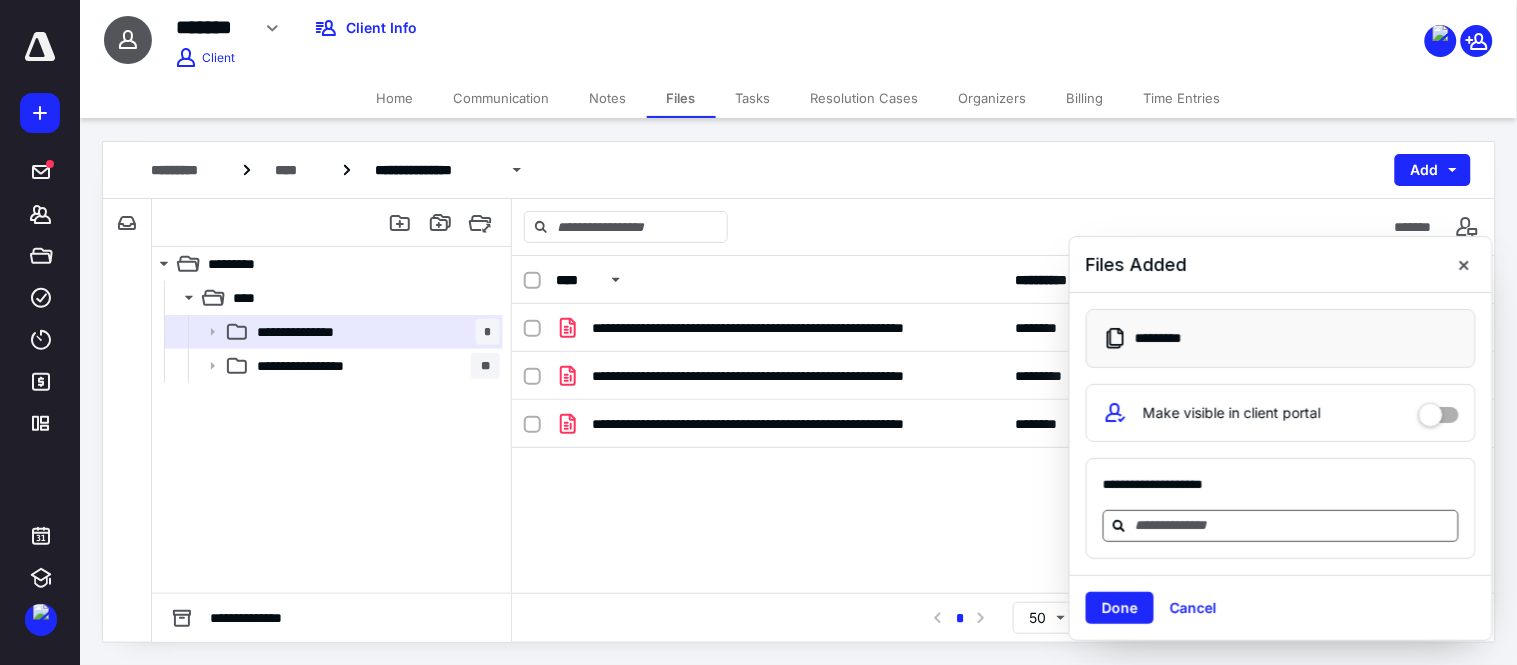 click at bounding box center (1293, 525) 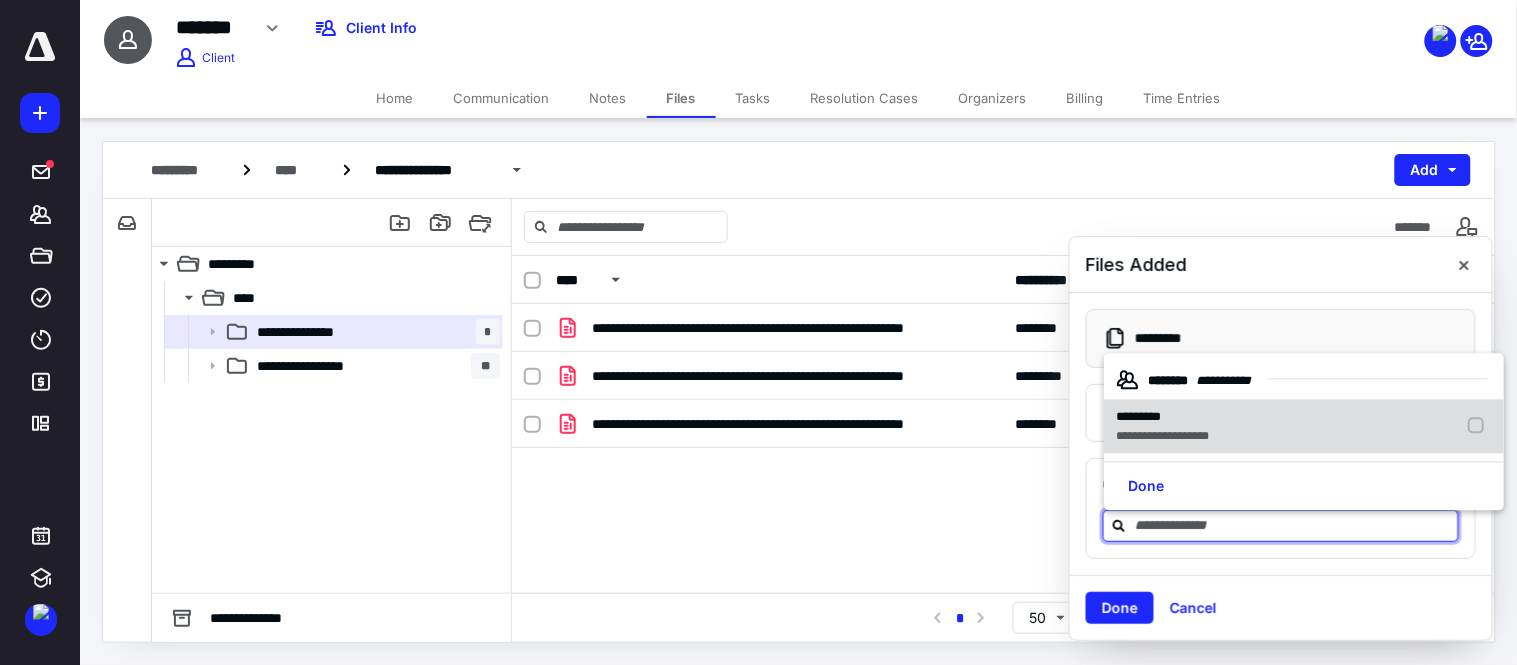 click on "**********" at bounding box center (1162, 436) 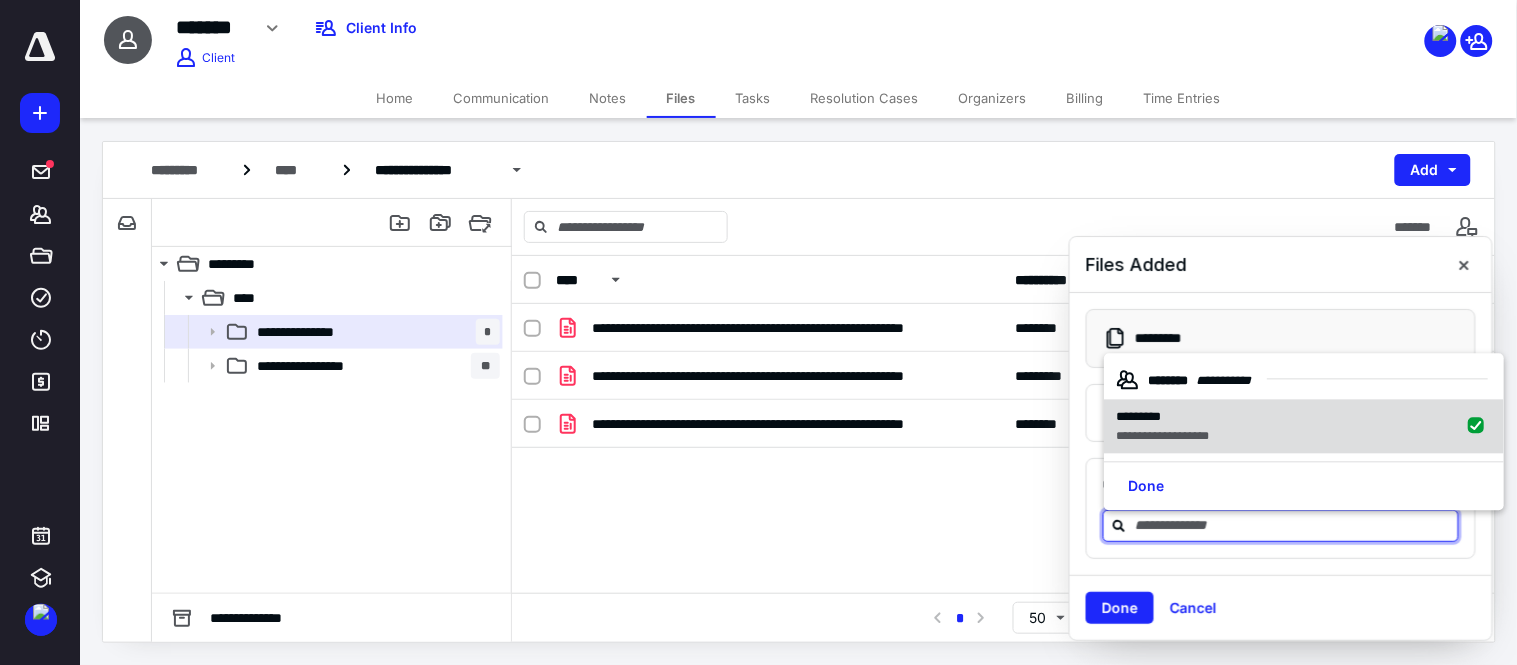 checkbox on "true" 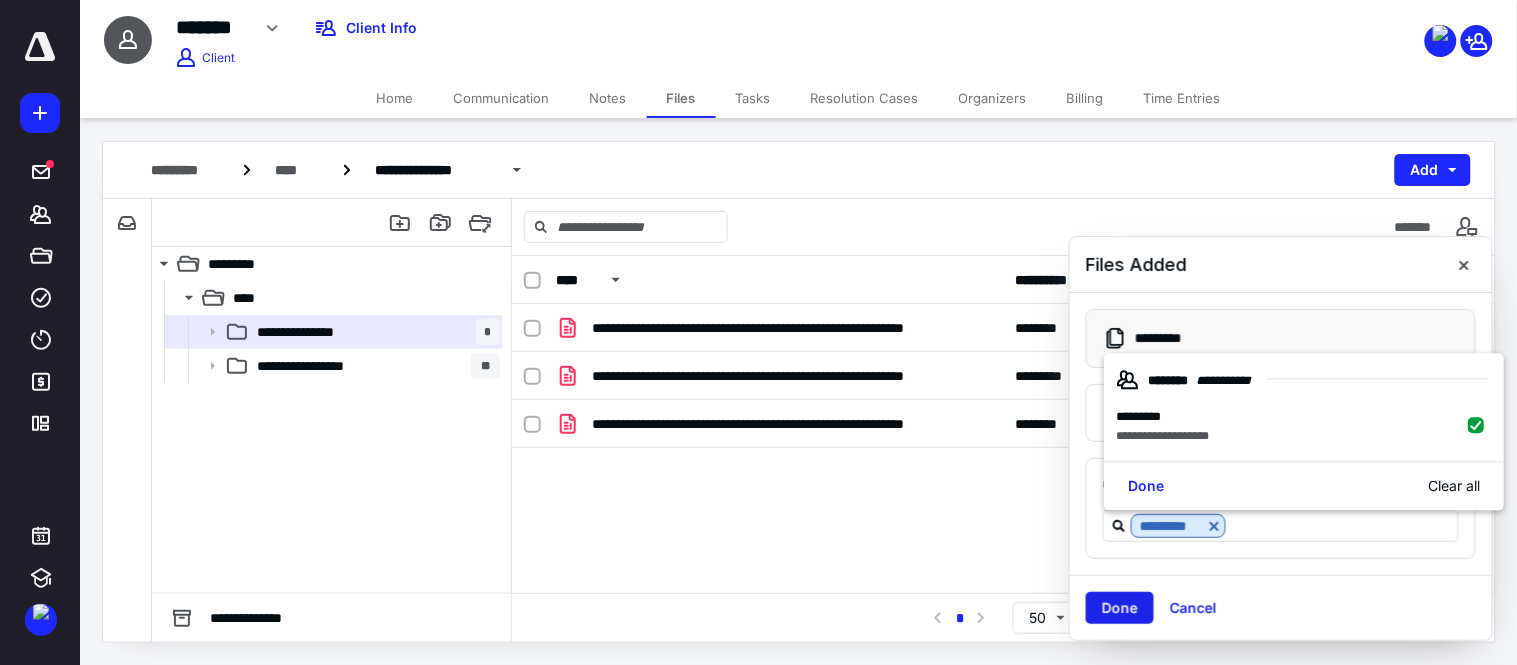 click on "Done" at bounding box center (1120, 608) 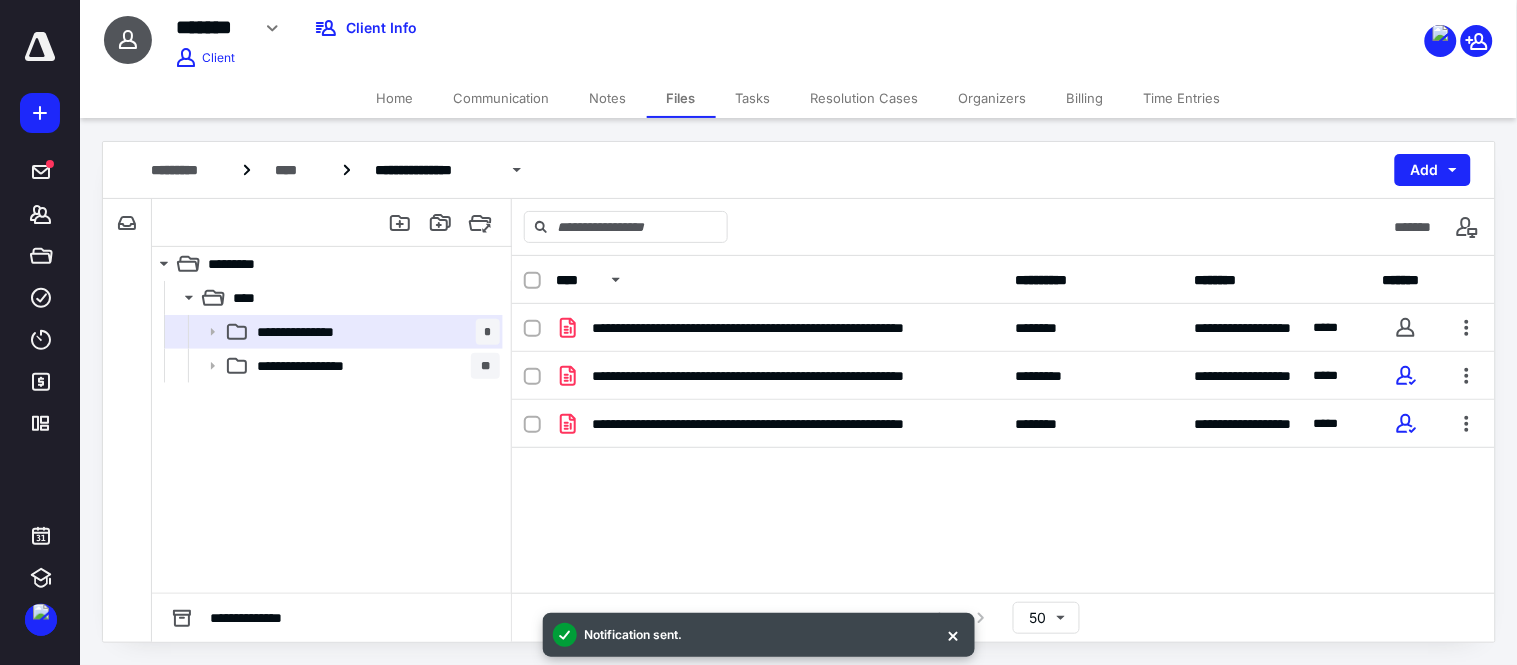 click on "Communication" at bounding box center [502, 98] 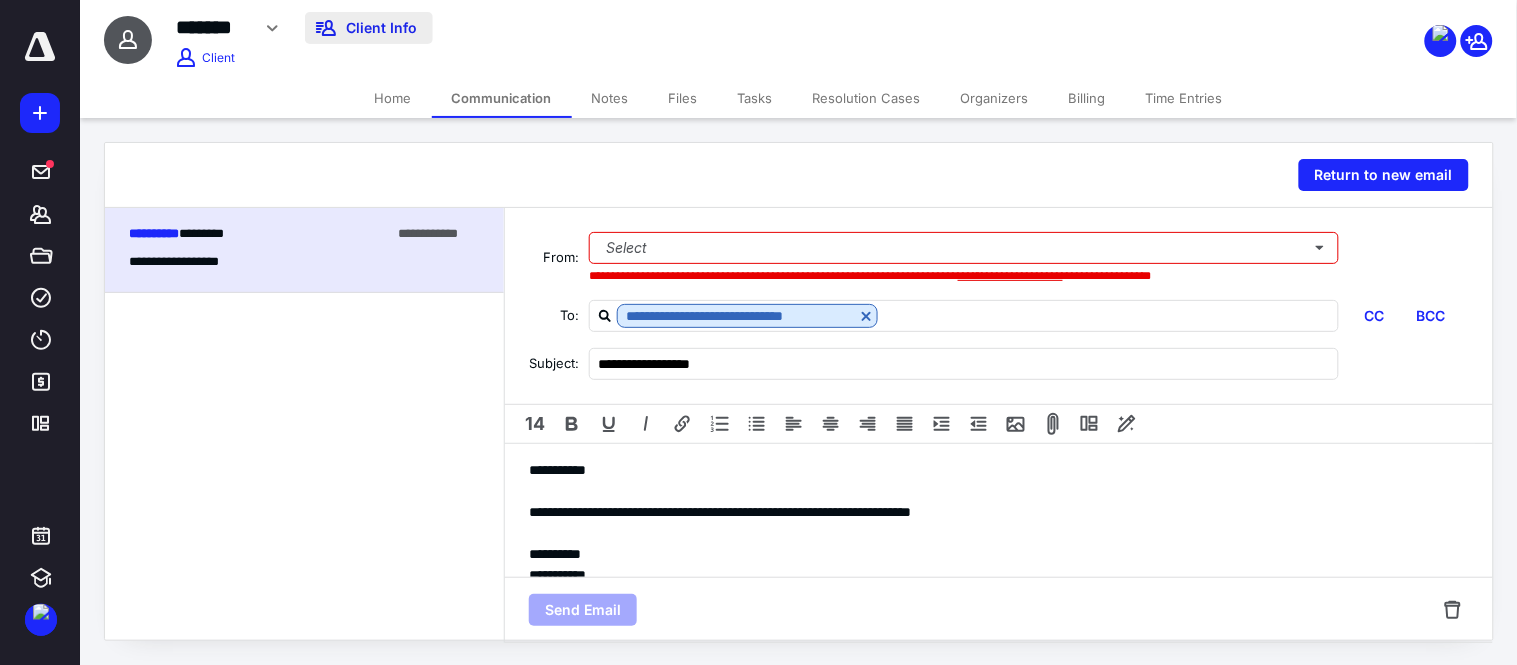 click on "Client Info" at bounding box center (369, 28) 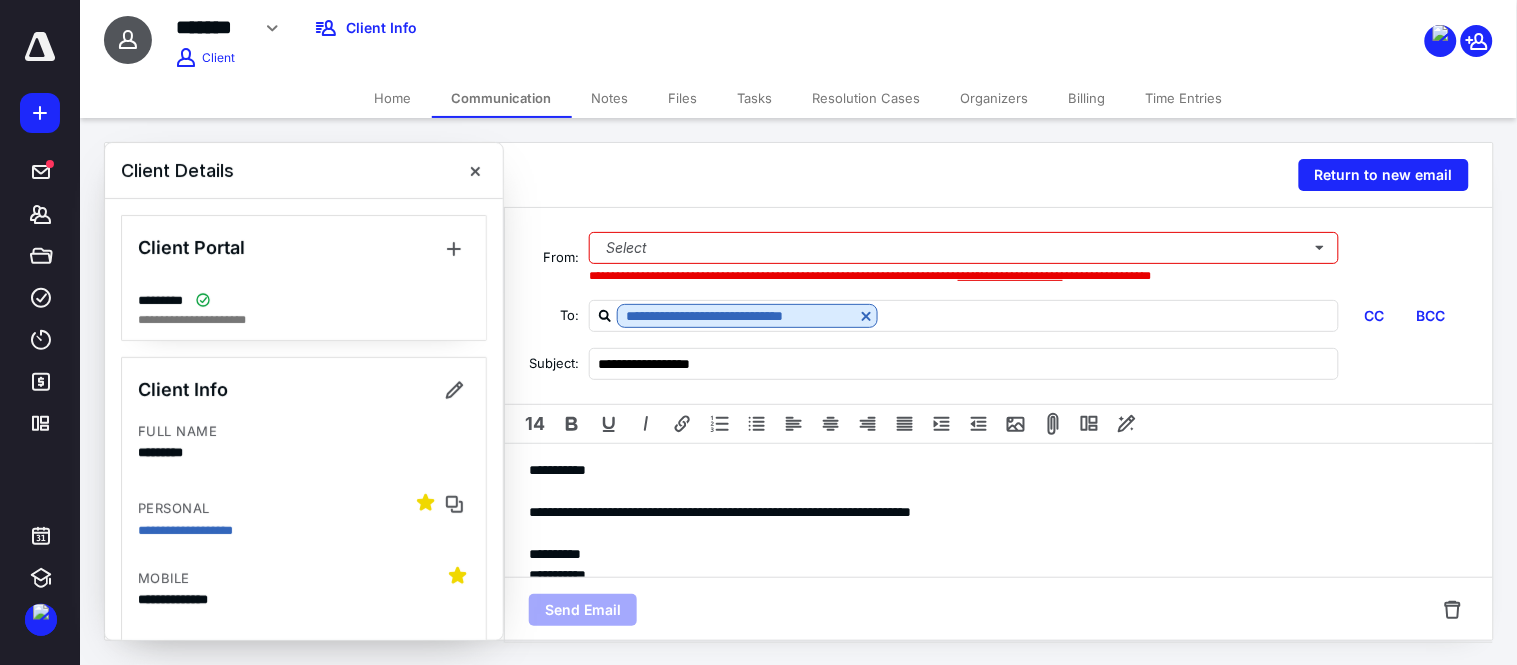 click on "******* Edit Archive Delete Client Info Client" at bounding box center [564, 35] 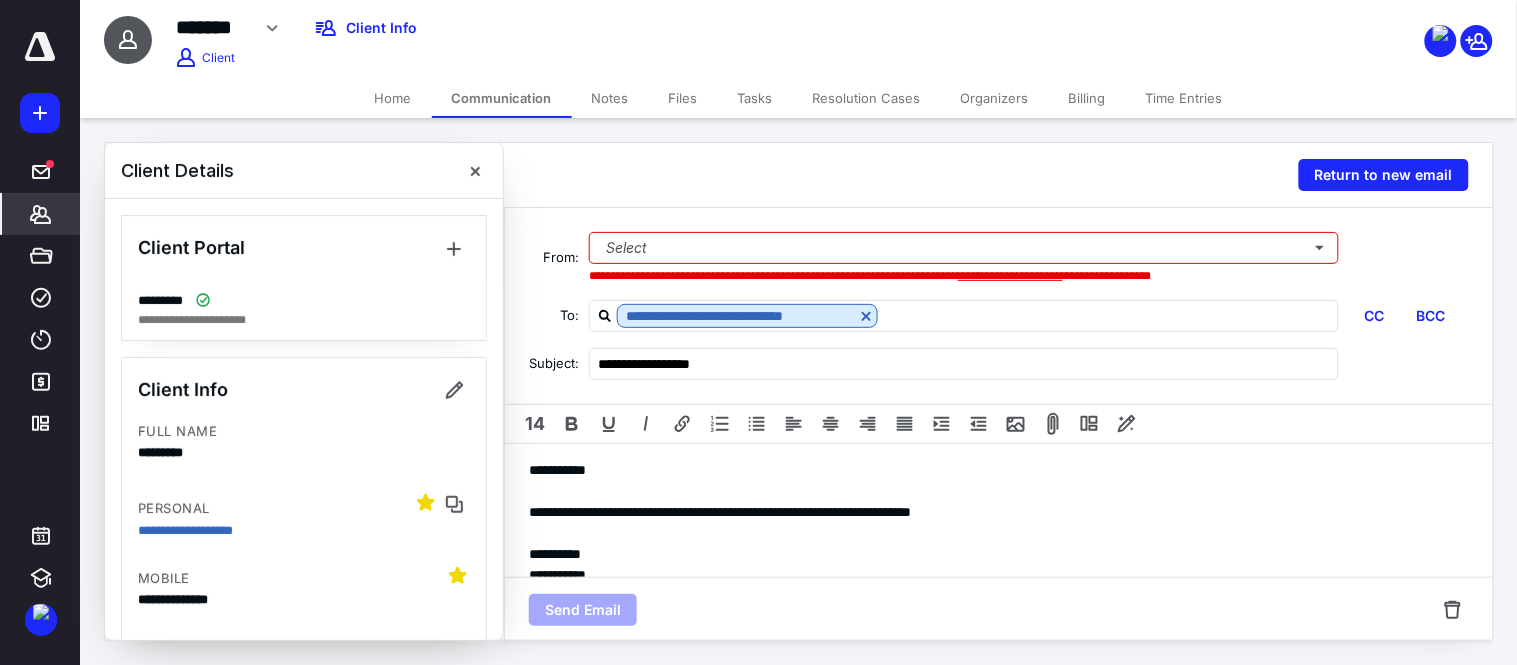 click 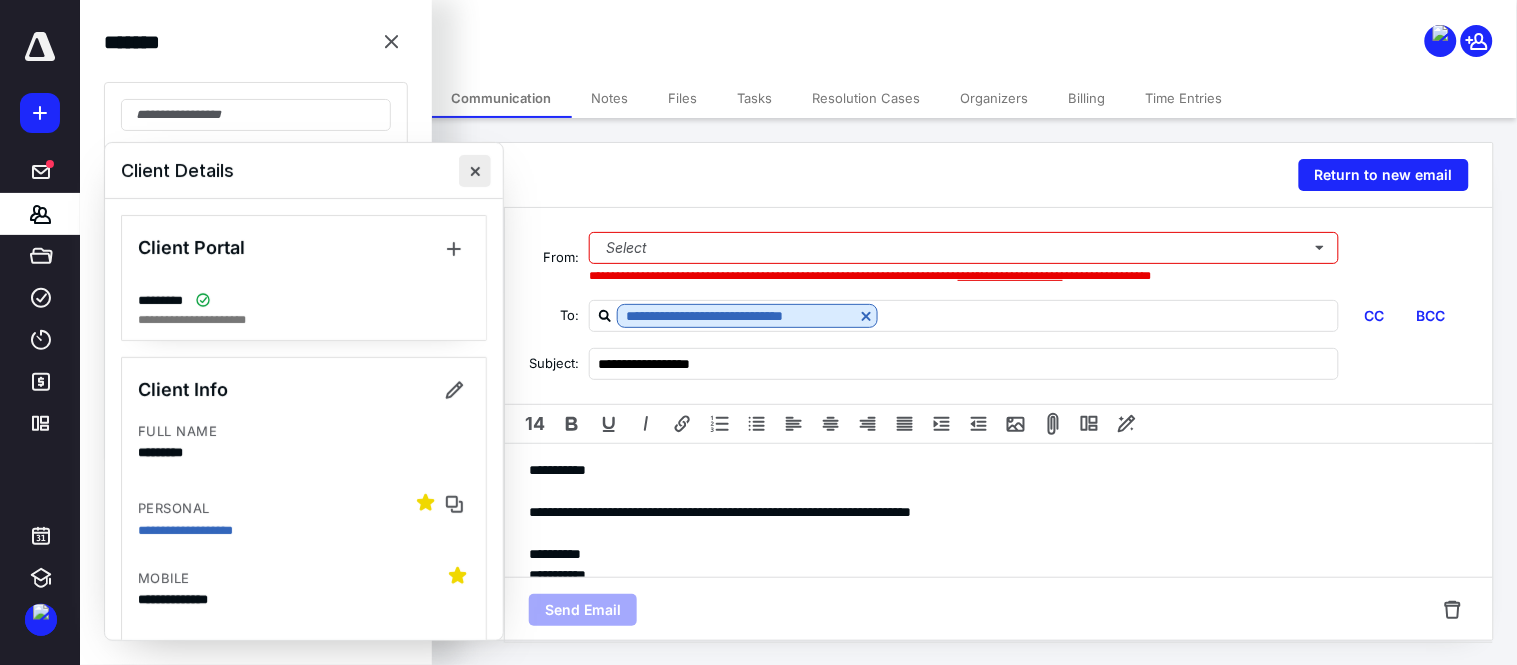 click at bounding box center [475, 171] 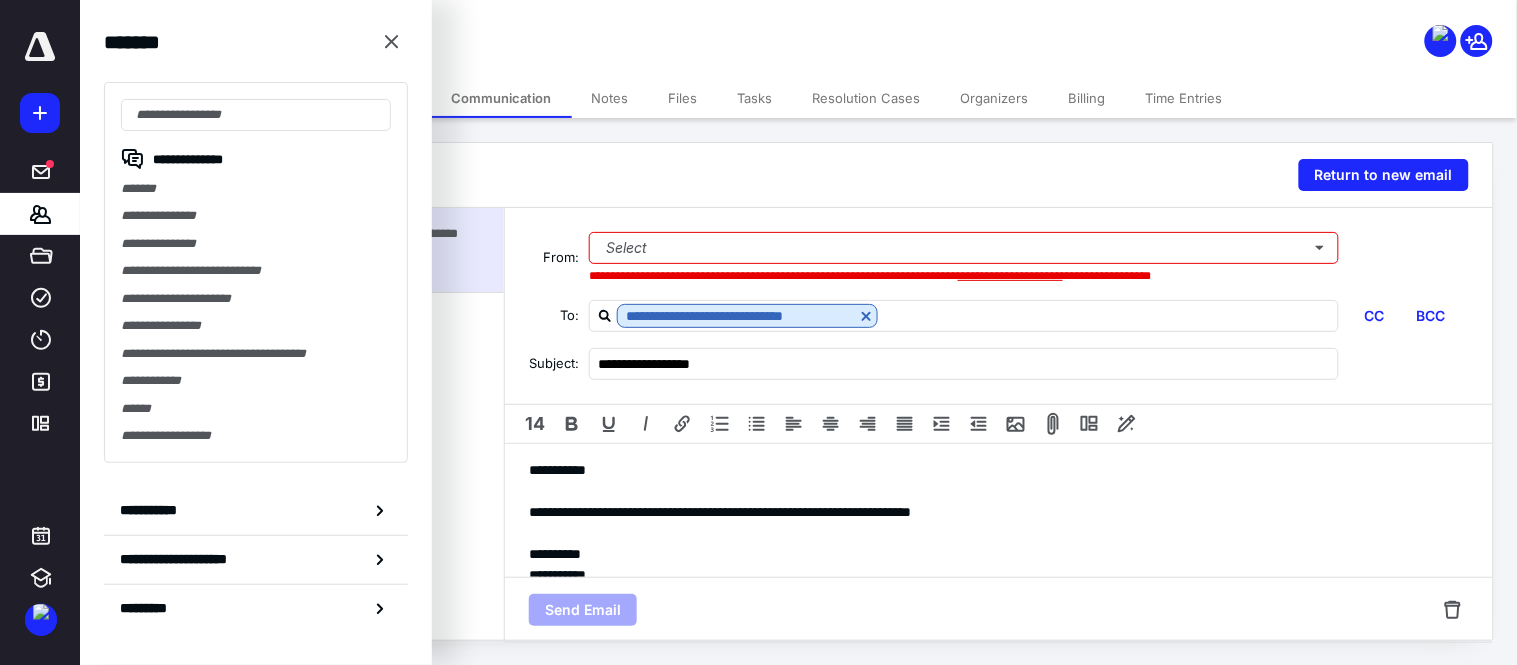 click on "******* Edit Archive Delete Client Info" at bounding box center [600, 28] 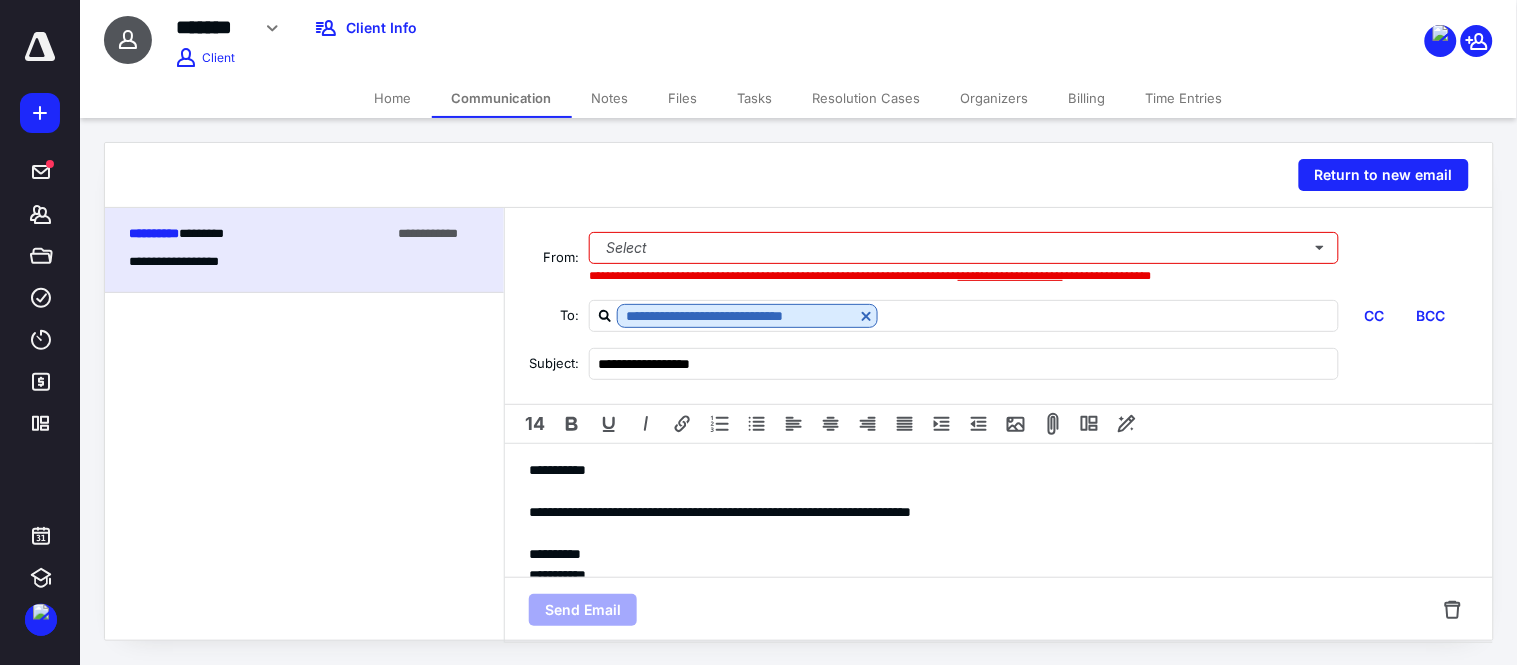 click on "**********" at bounding box center [304, 425] 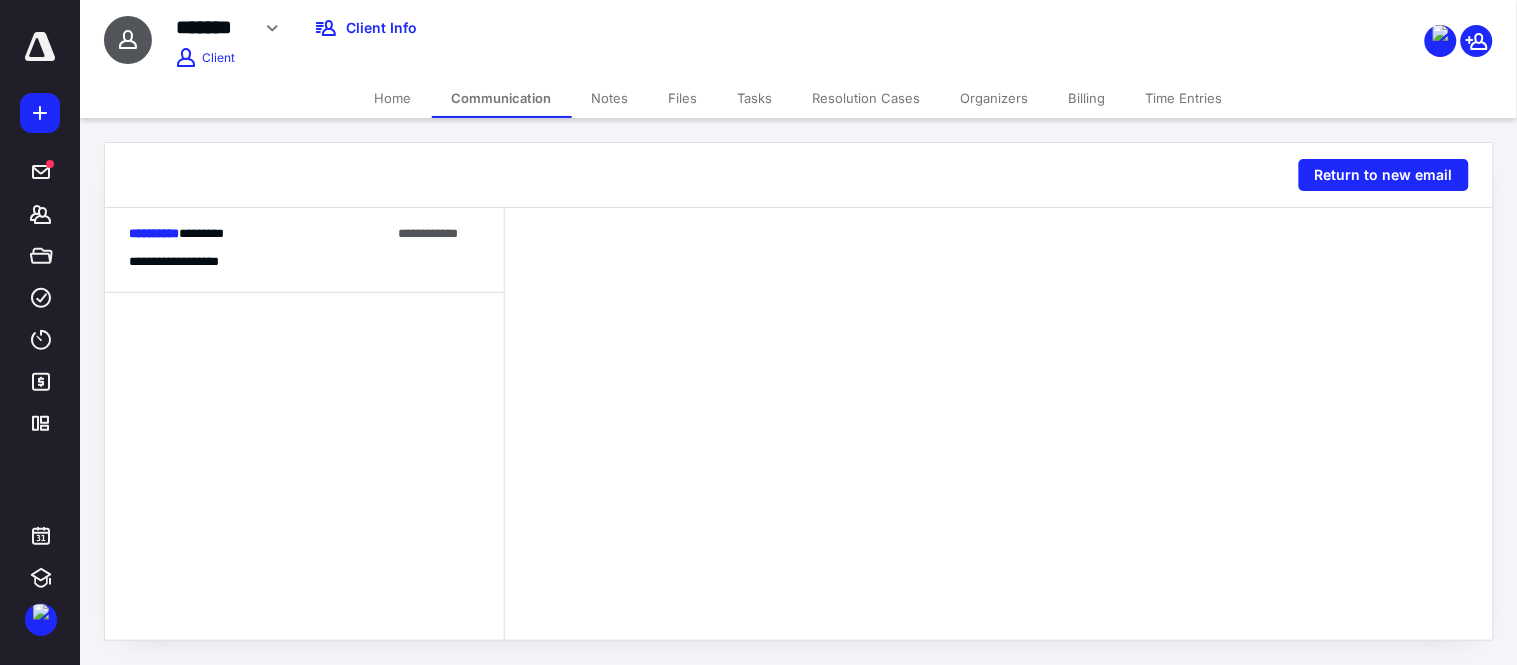 click on "**********" at bounding box center [186, 261] 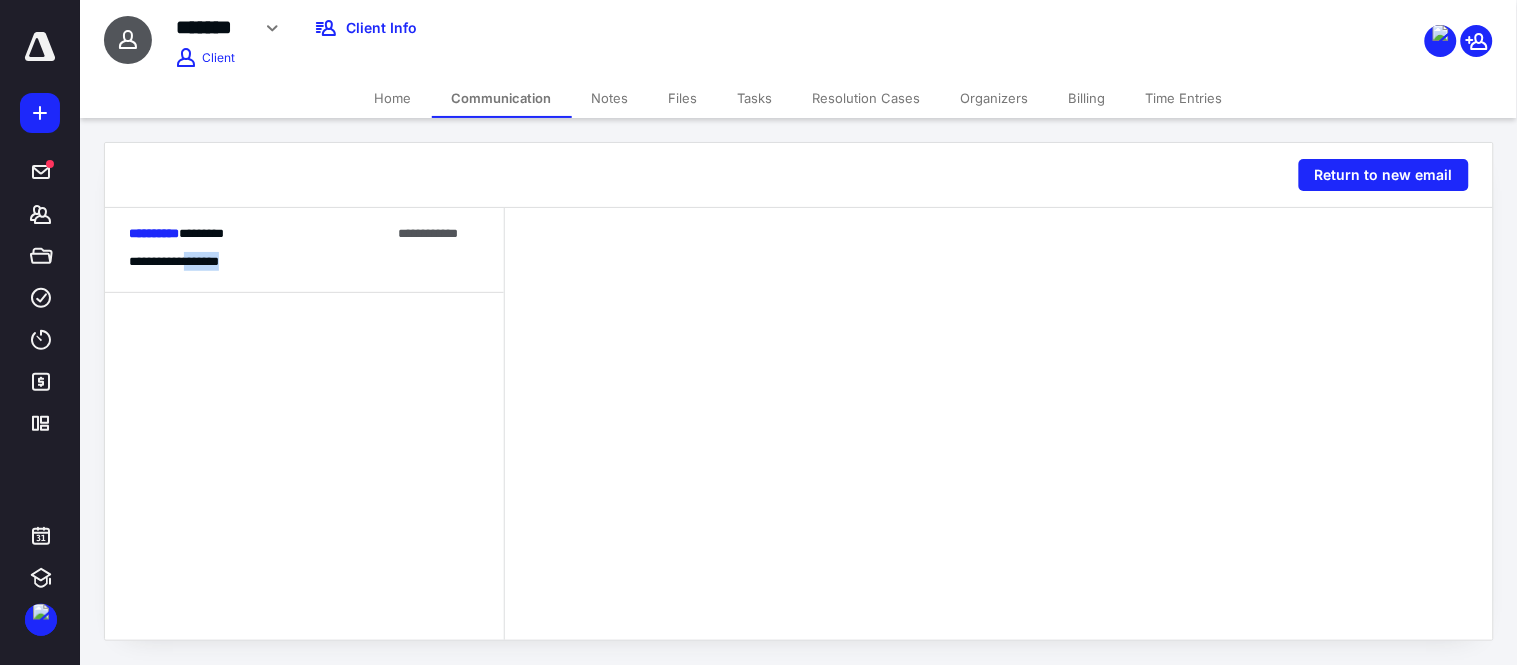 click on "**********" at bounding box center [186, 261] 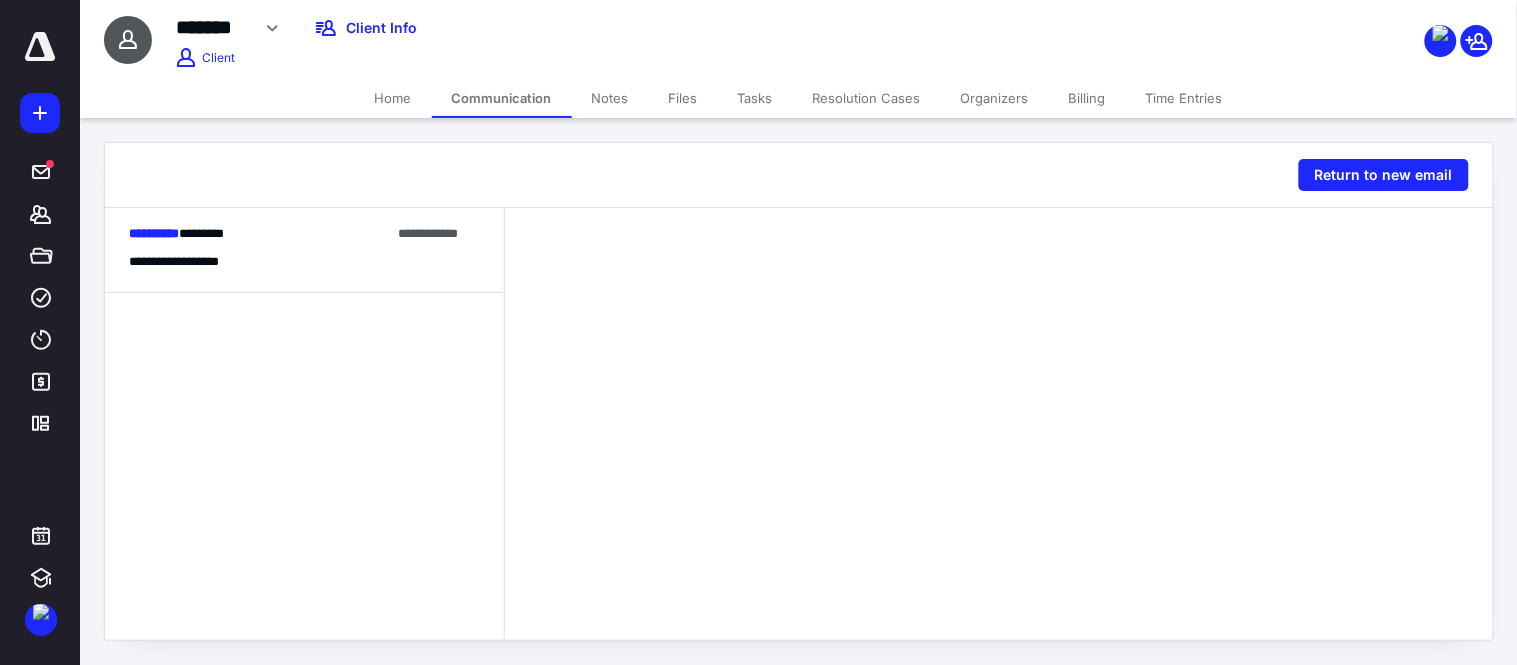 click on "*********" at bounding box center [154, 233] 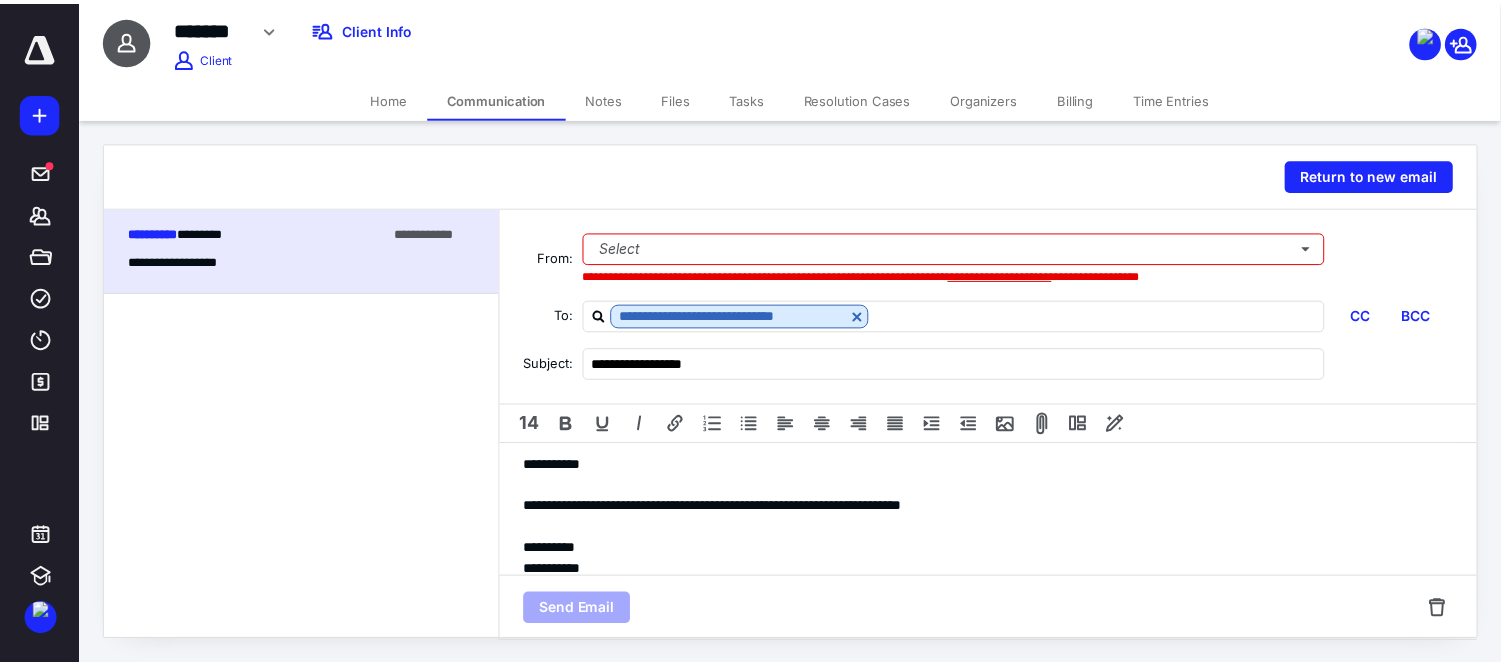 scroll, scrollTop: 0, scrollLeft: 0, axis: both 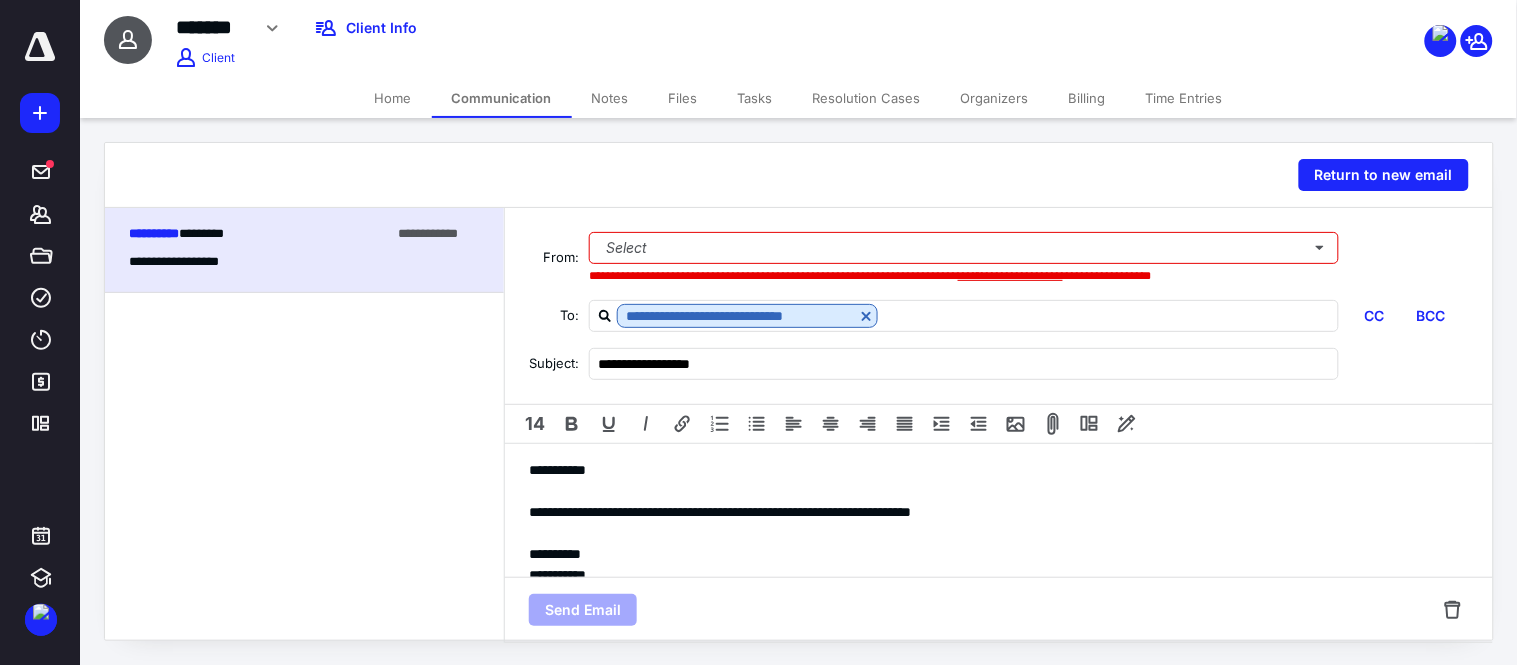 click on "**********" at bounding box center (304, 425) 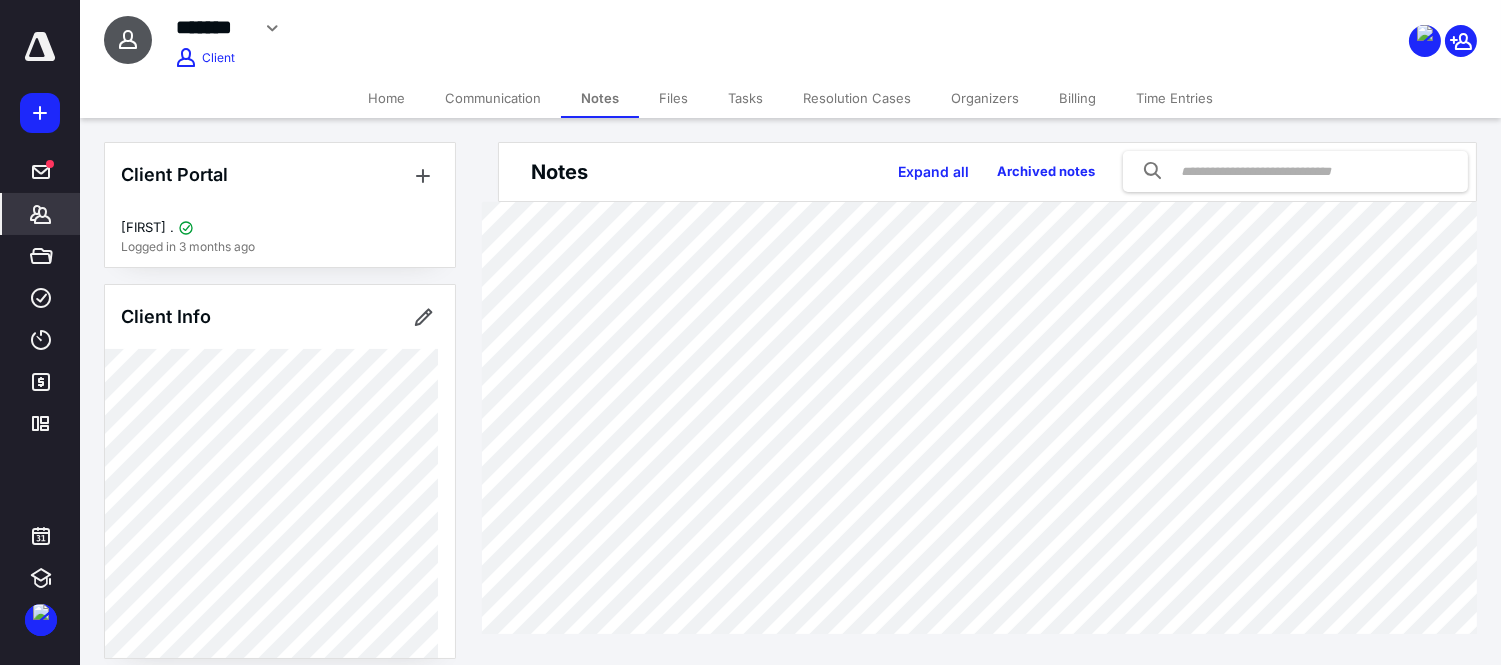 click on "******* Edit Archive Delete" at bounding box center [594, 28] 